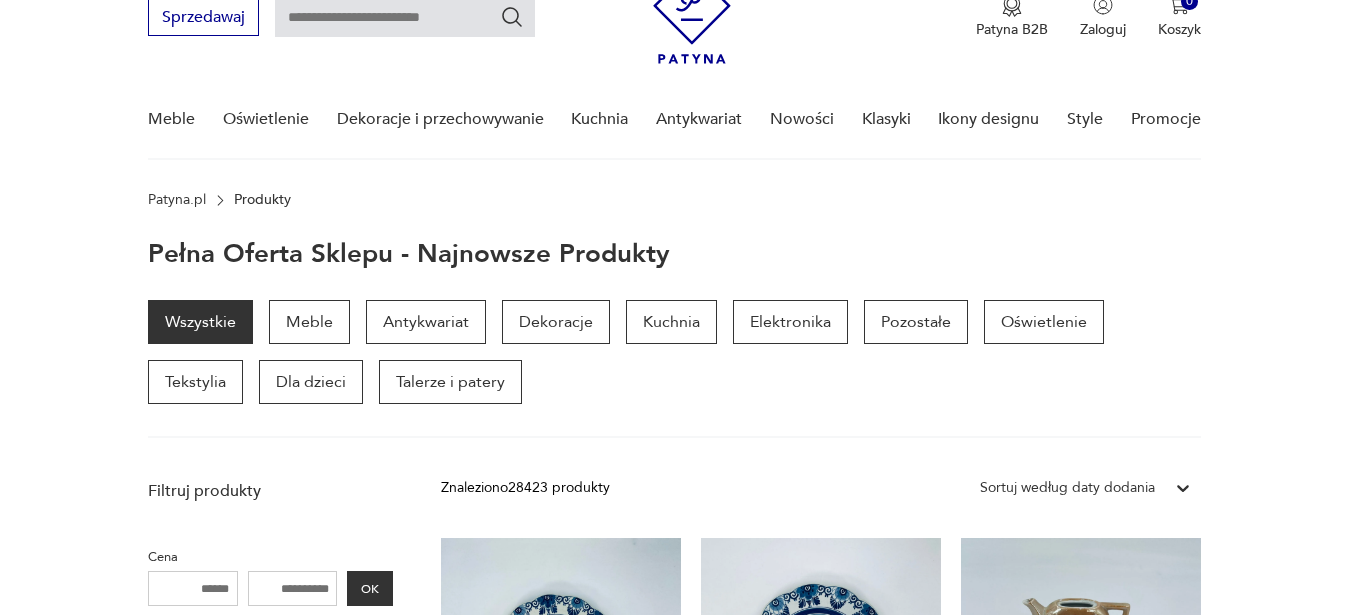 scroll, scrollTop: 90, scrollLeft: 0, axis: vertical 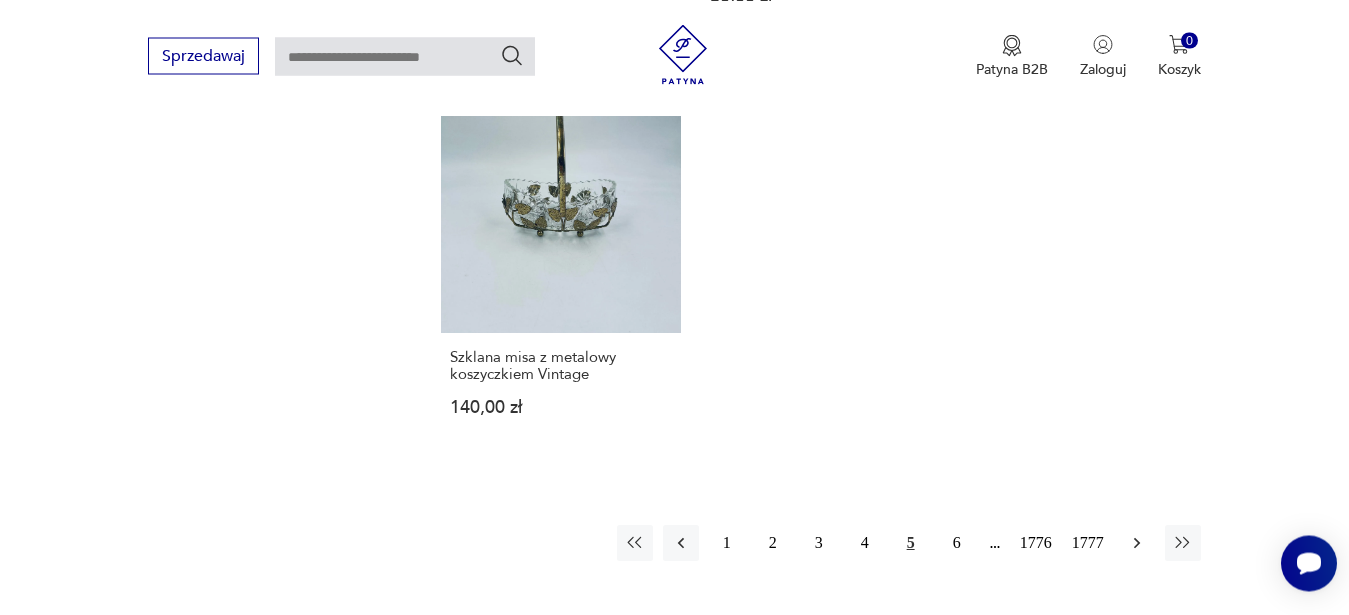 click 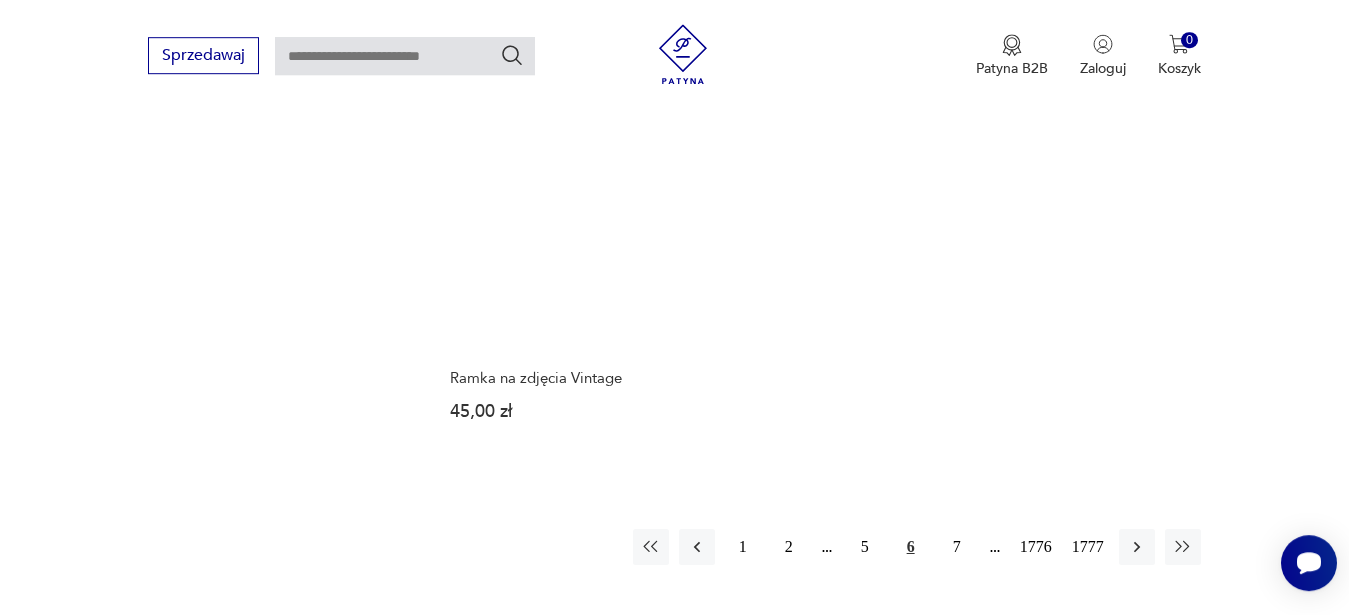 scroll, scrollTop: 2504, scrollLeft: 0, axis: vertical 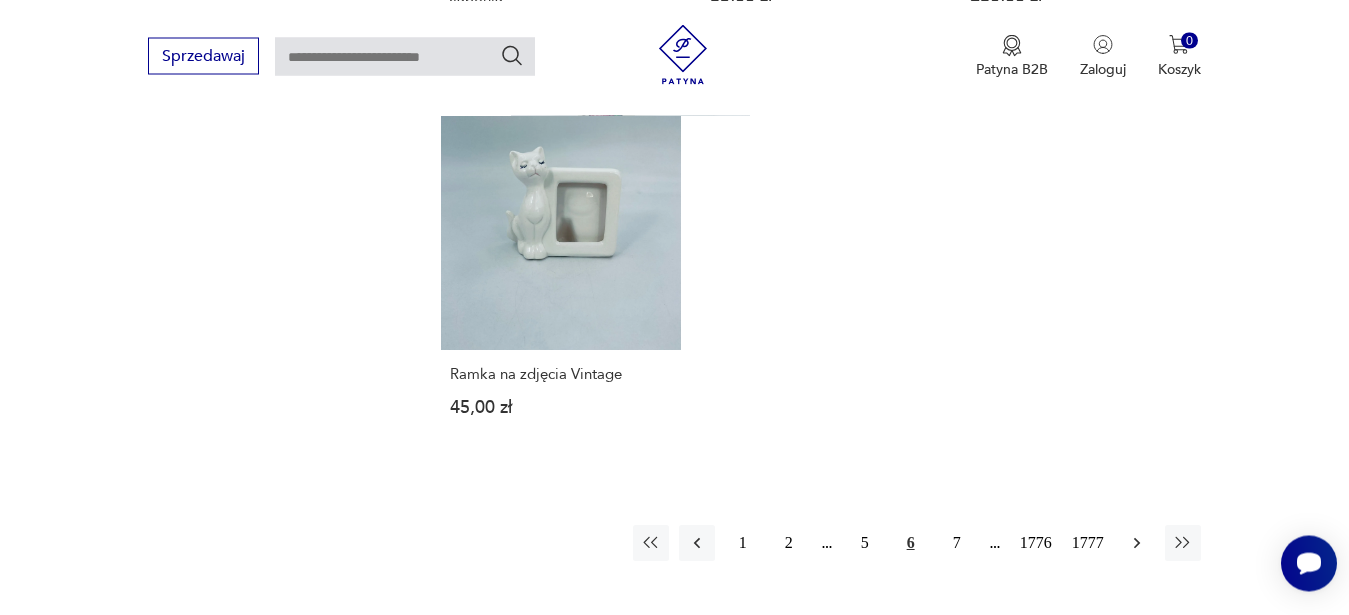 click 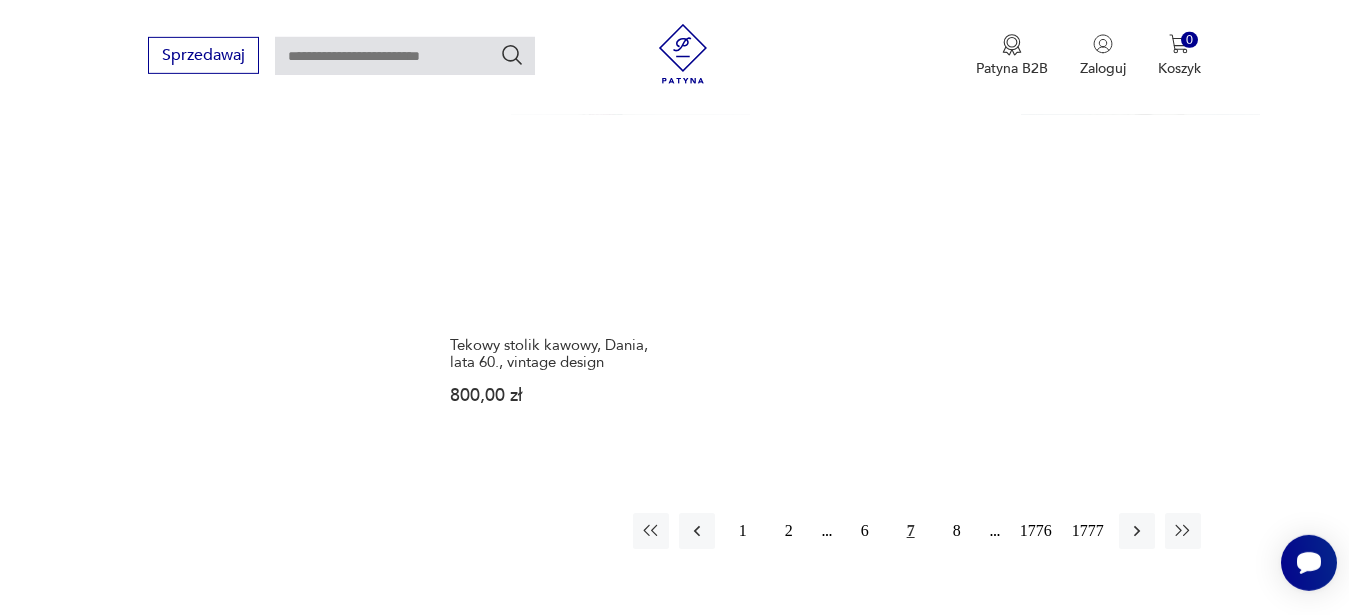 scroll, scrollTop: 2623, scrollLeft: 0, axis: vertical 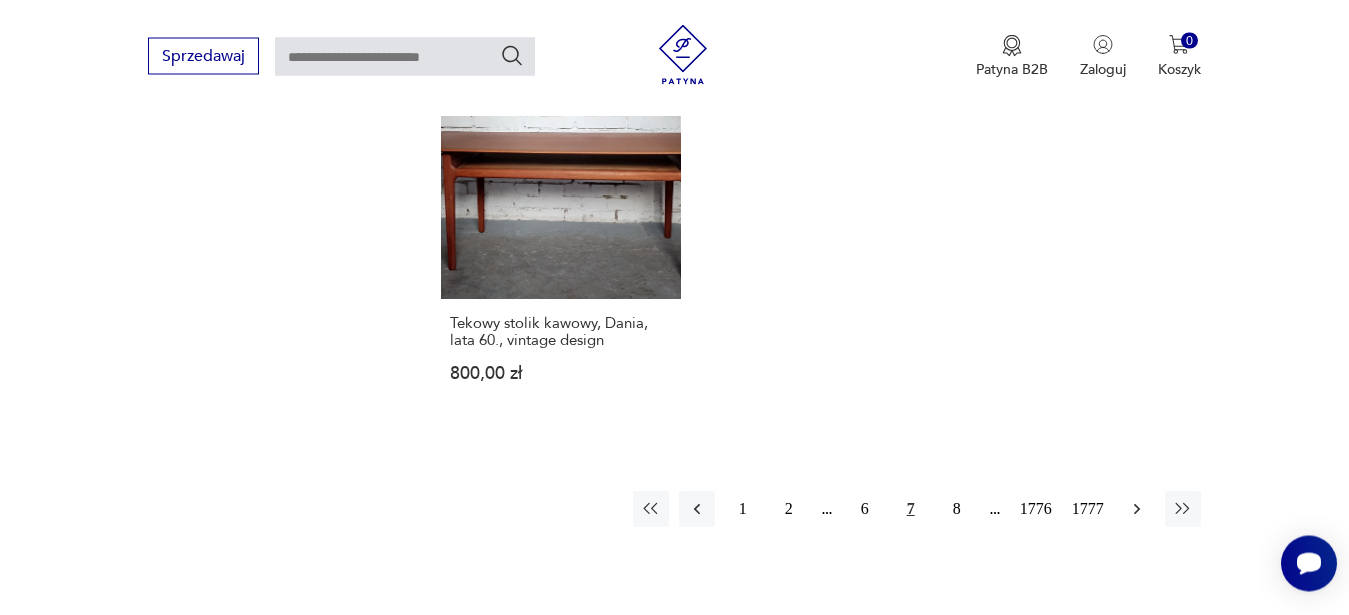 click 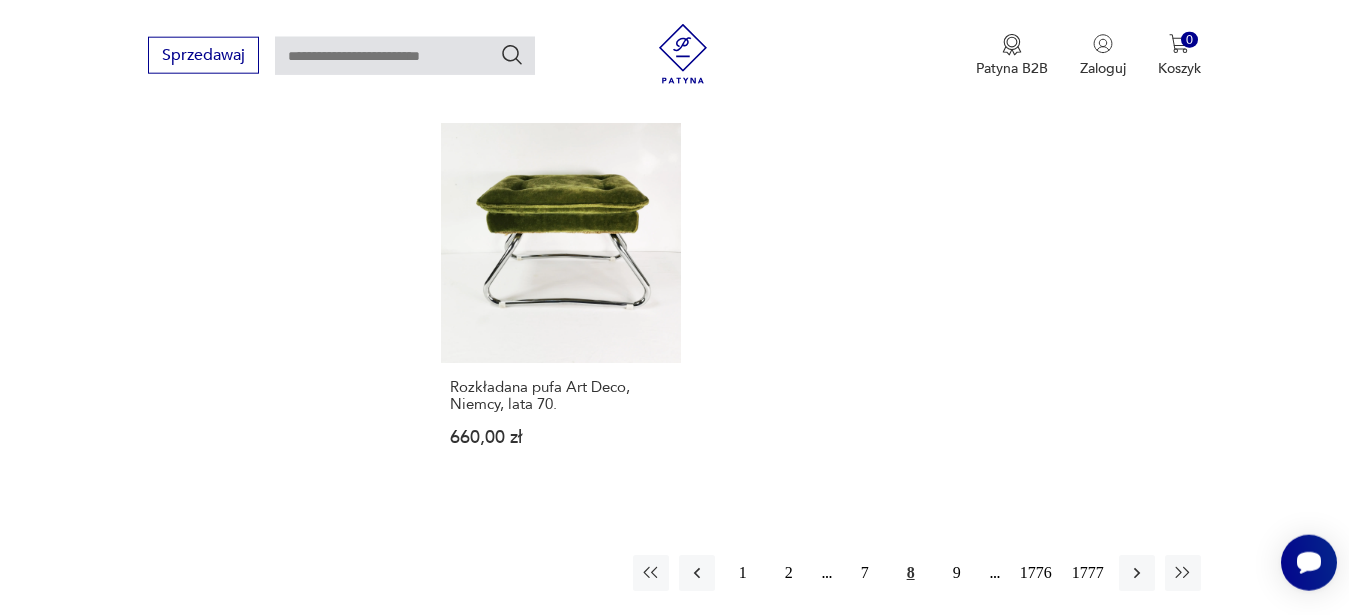 scroll, scrollTop: 2555, scrollLeft: 0, axis: vertical 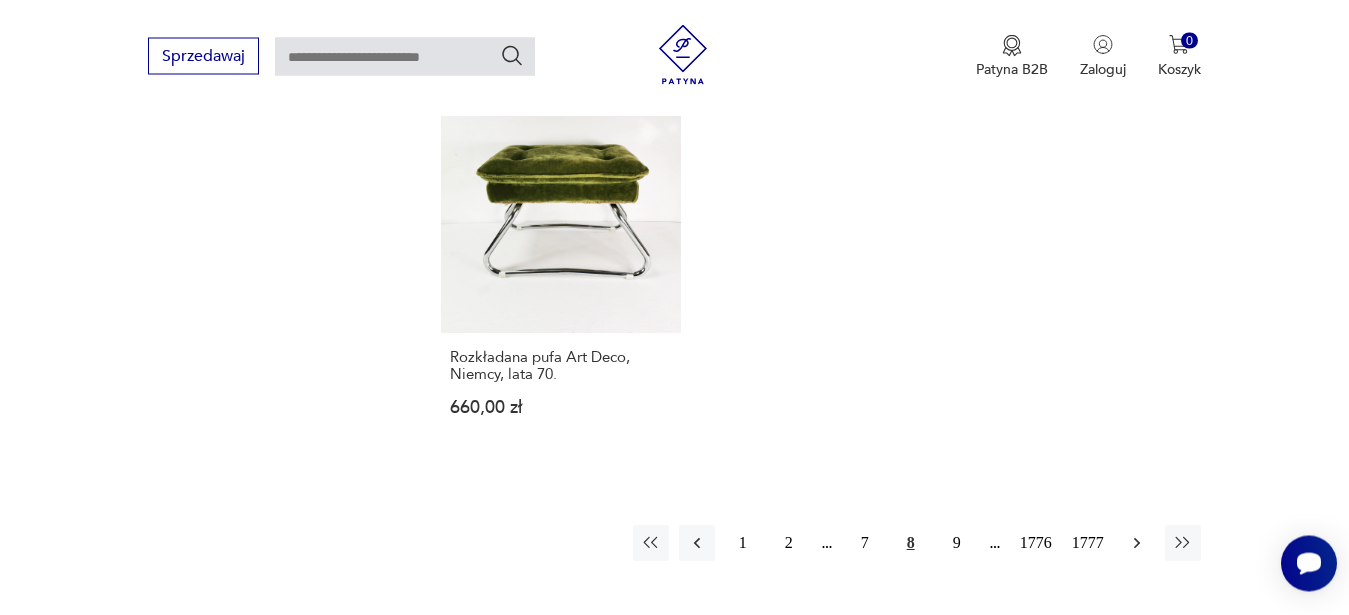click 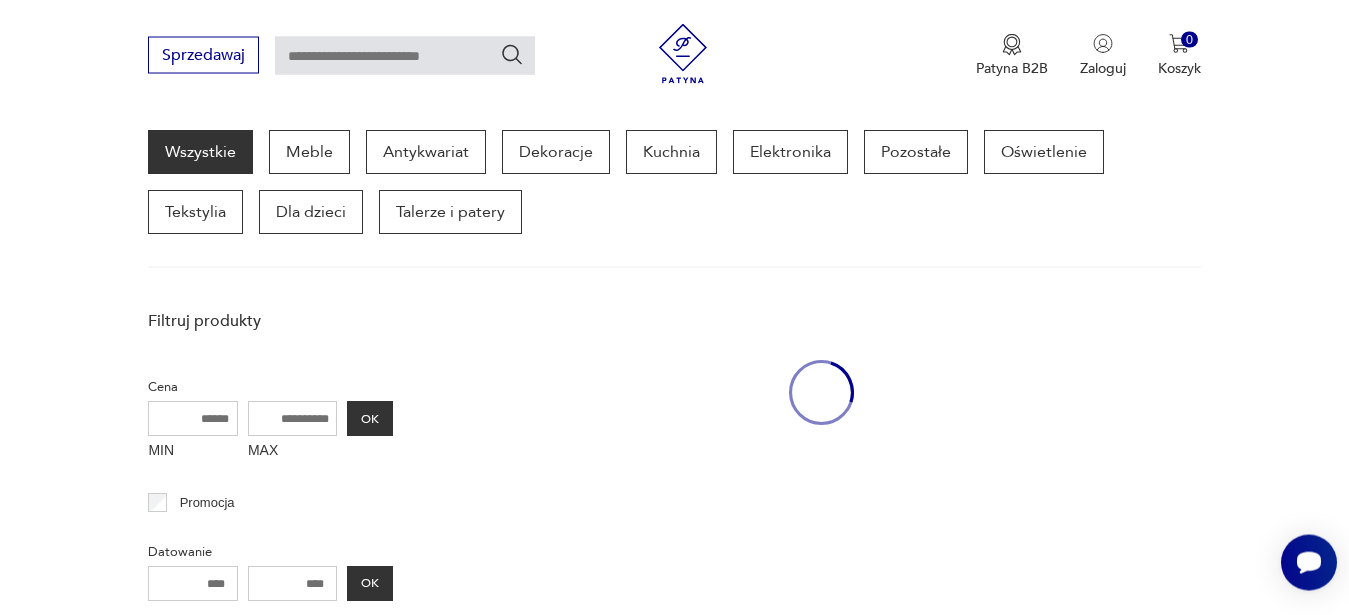 scroll, scrollTop: 259, scrollLeft: 0, axis: vertical 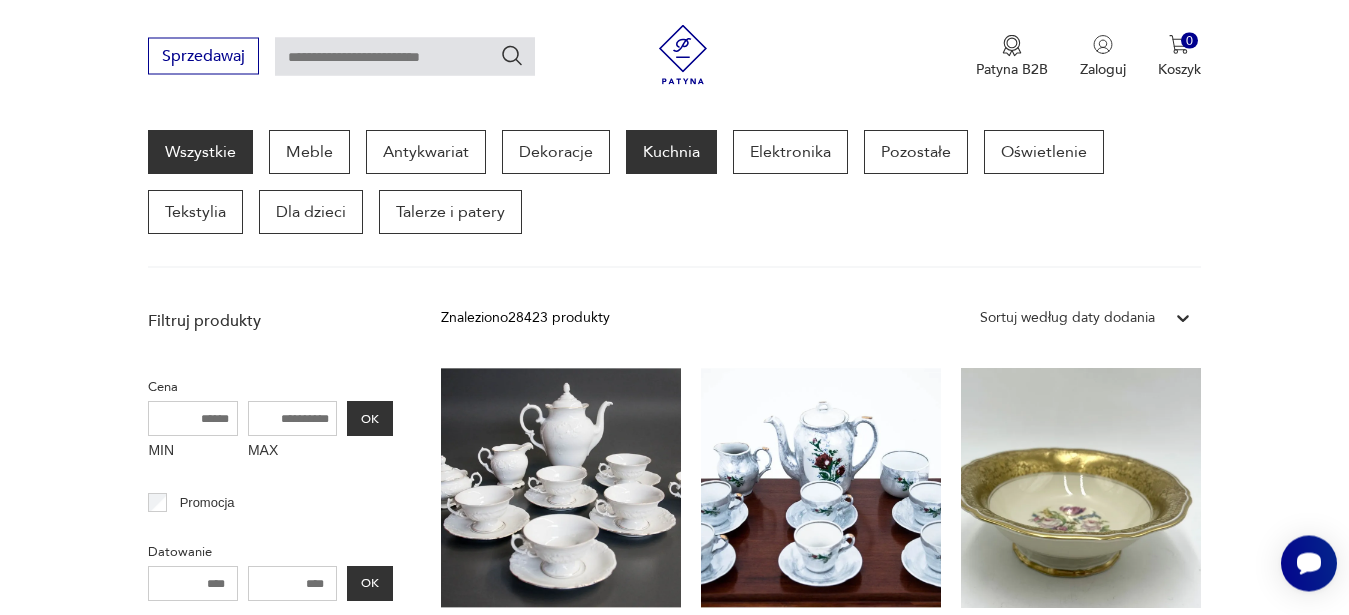 click on "Kuchnia" at bounding box center (671, 152) 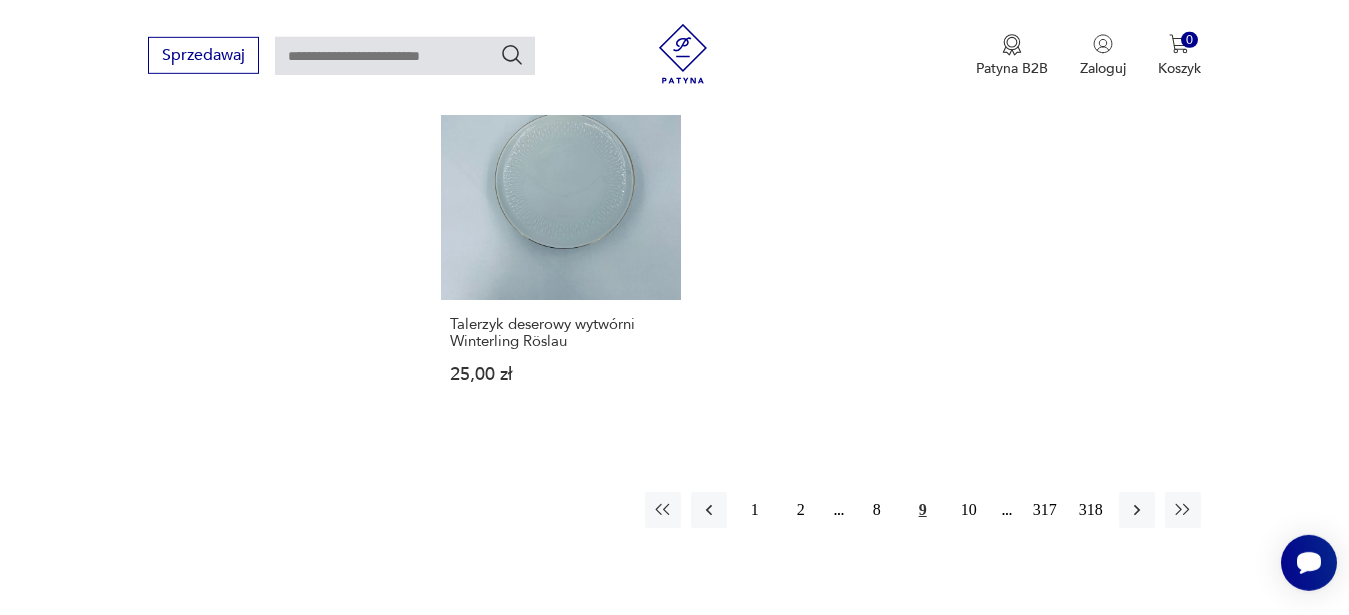scroll, scrollTop: 2847, scrollLeft: 0, axis: vertical 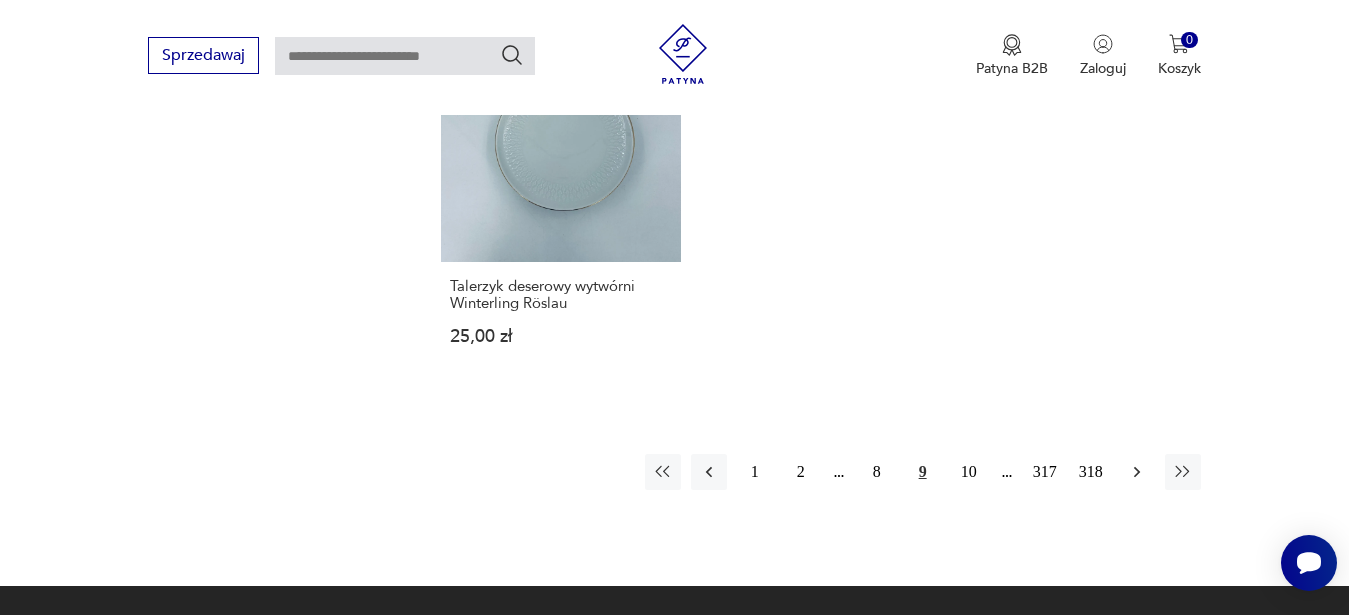 click 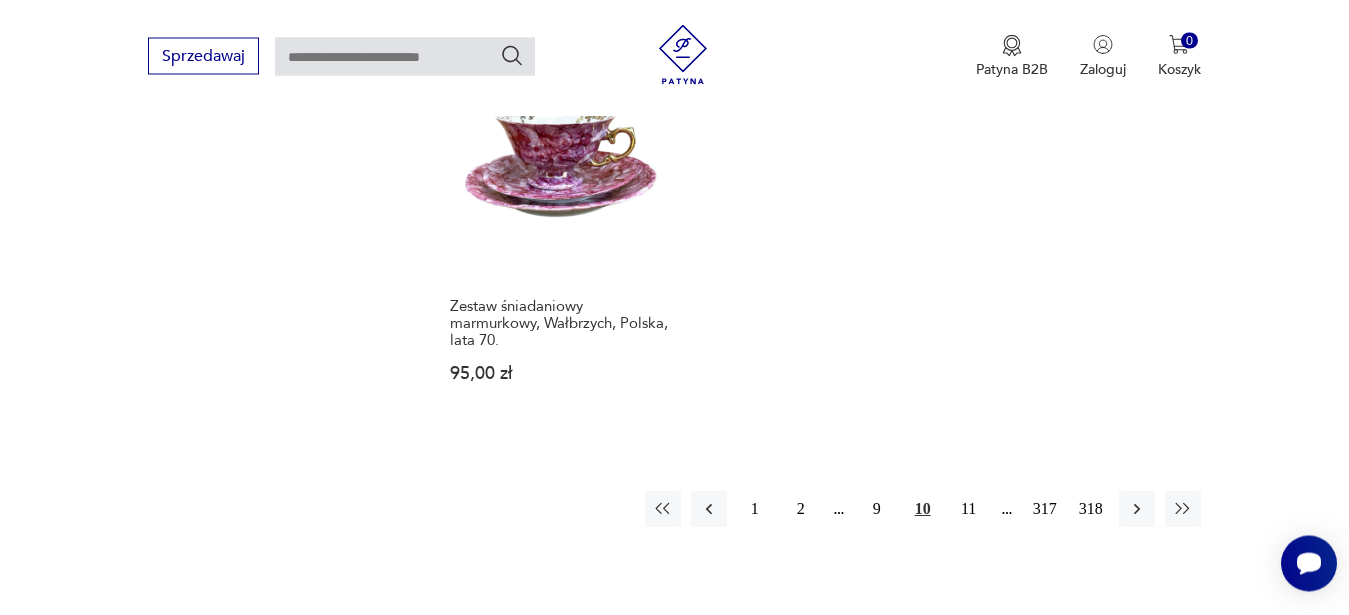 scroll, scrollTop: 2929, scrollLeft: 0, axis: vertical 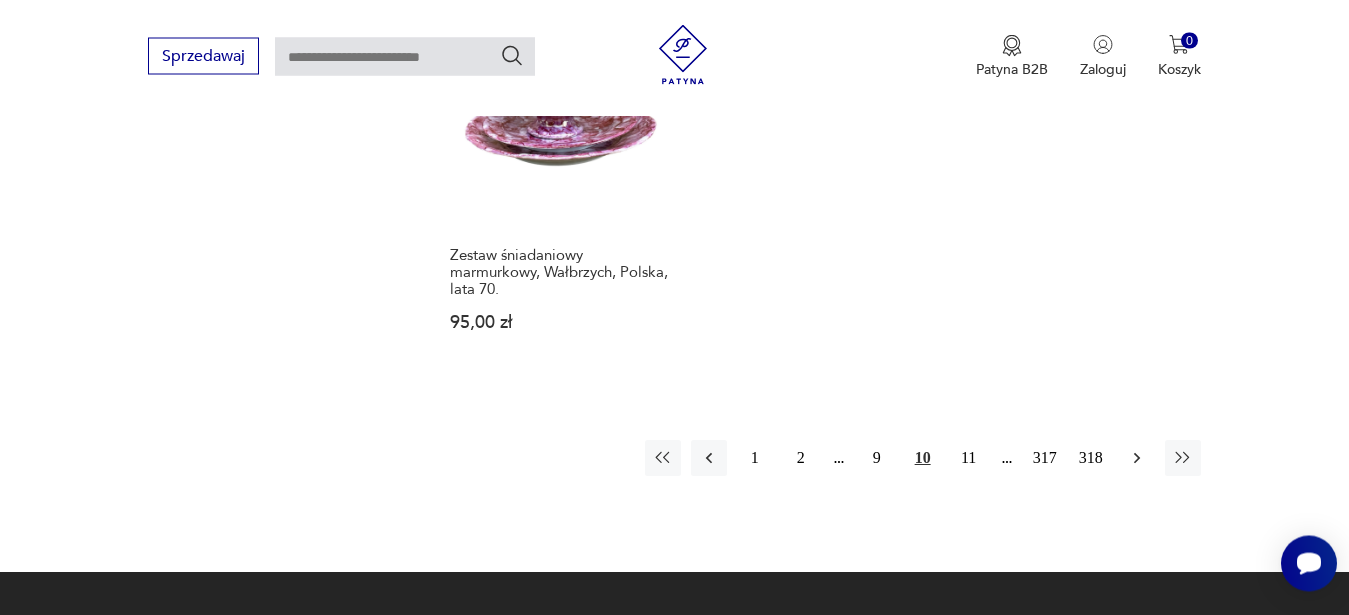 click 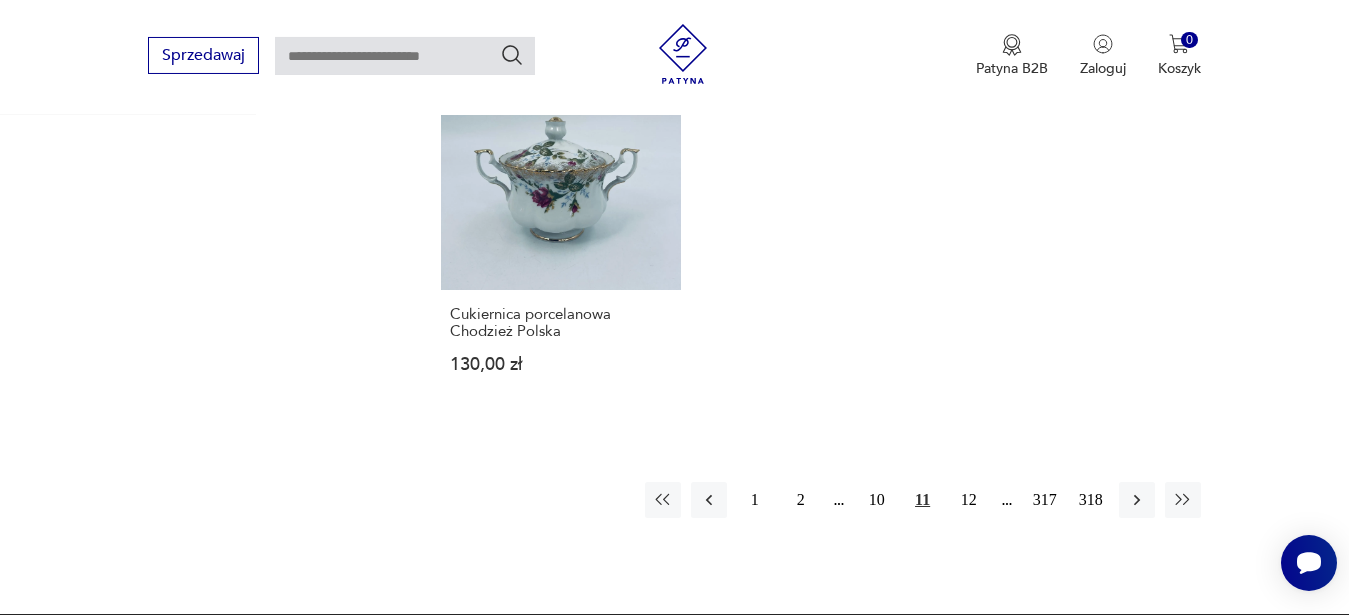 scroll, scrollTop: 2878, scrollLeft: 0, axis: vertical 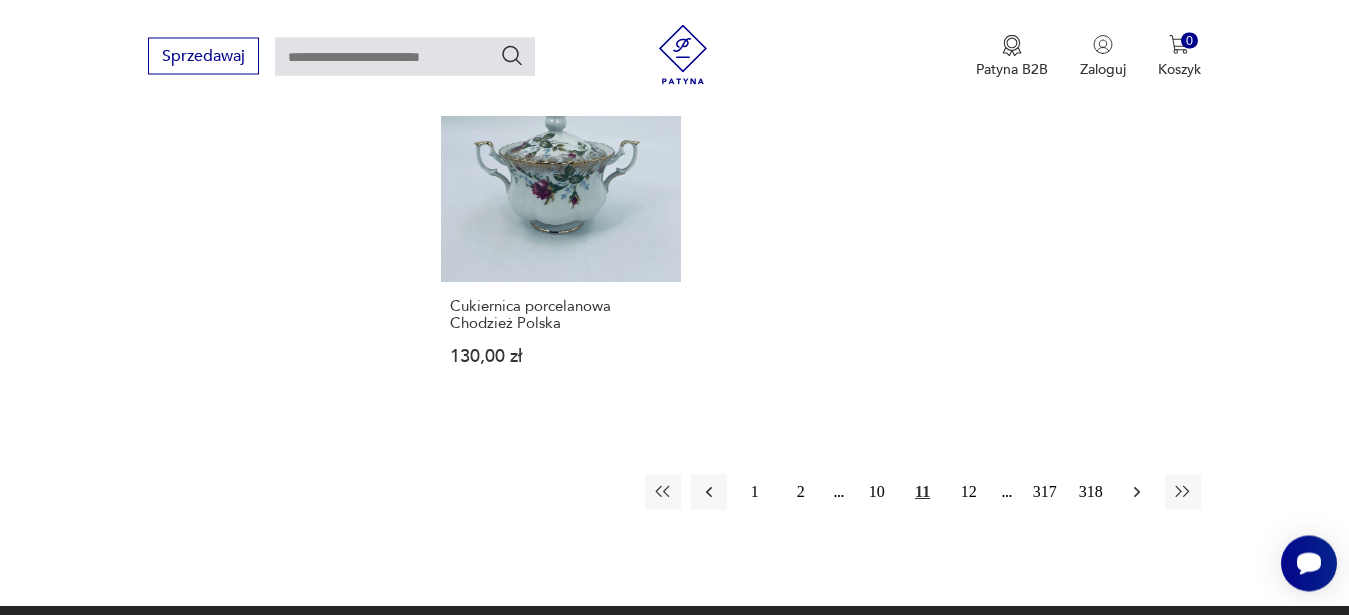 click 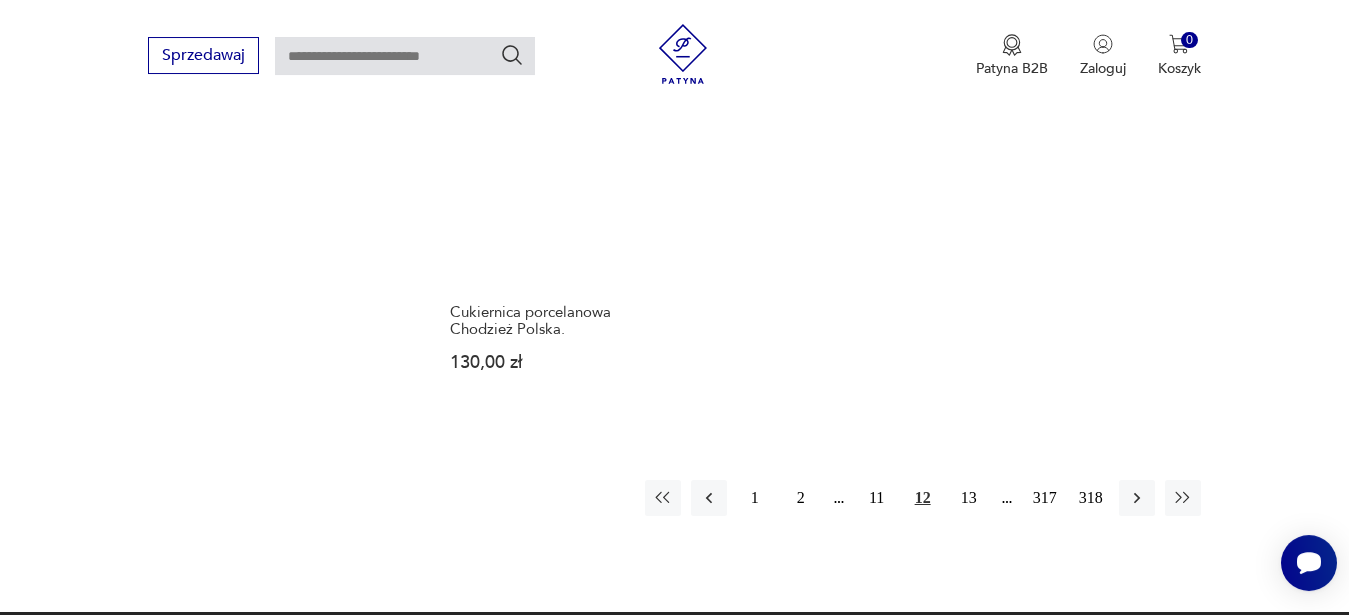 scroll, scrollTop: 2878, scrollLeft: 0, axis: vertical 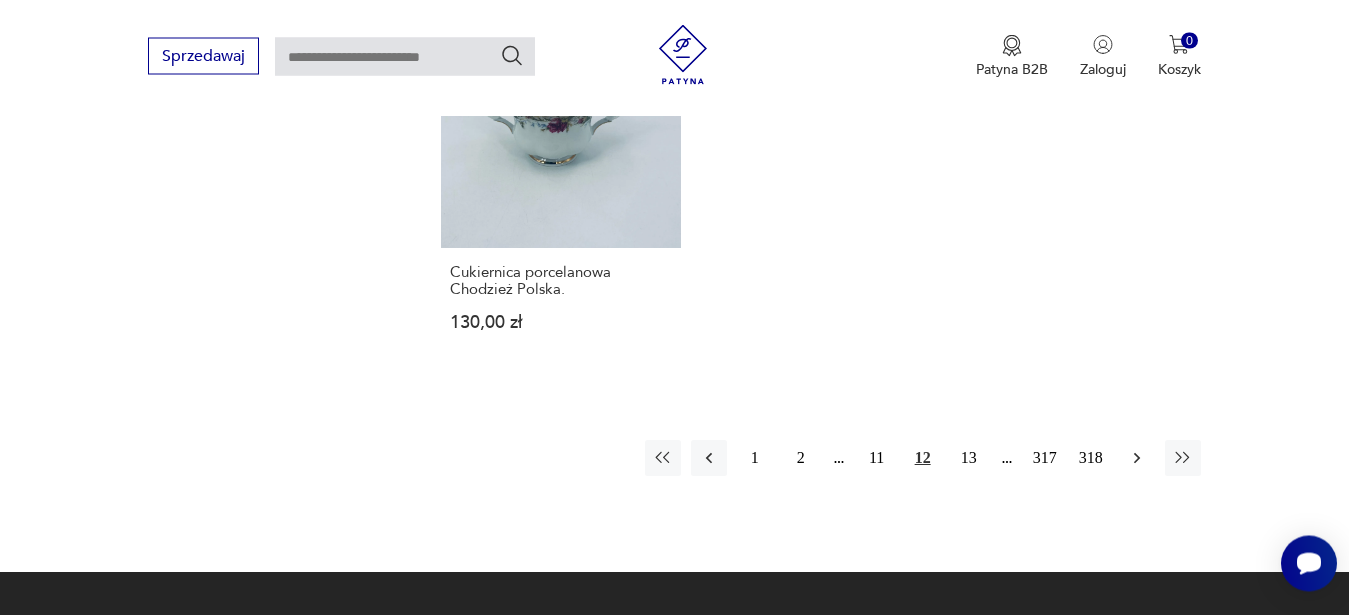 click 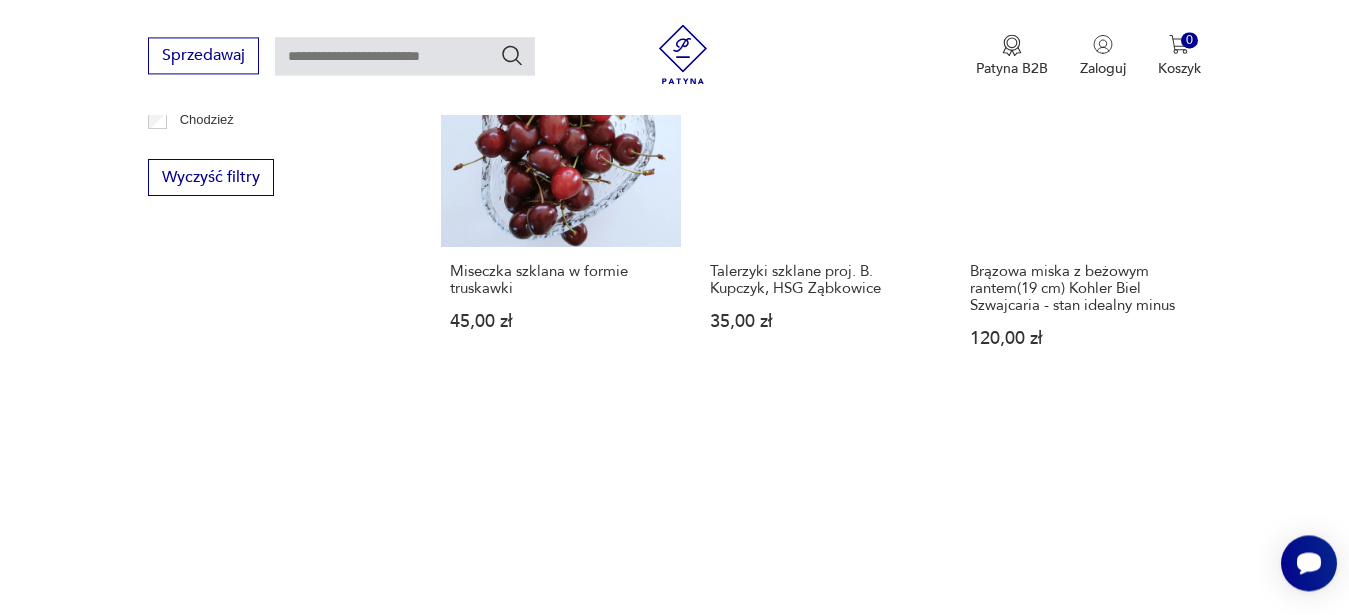 scroll, scrollTop: 2112, scrollLeft: 0, axis: vertical 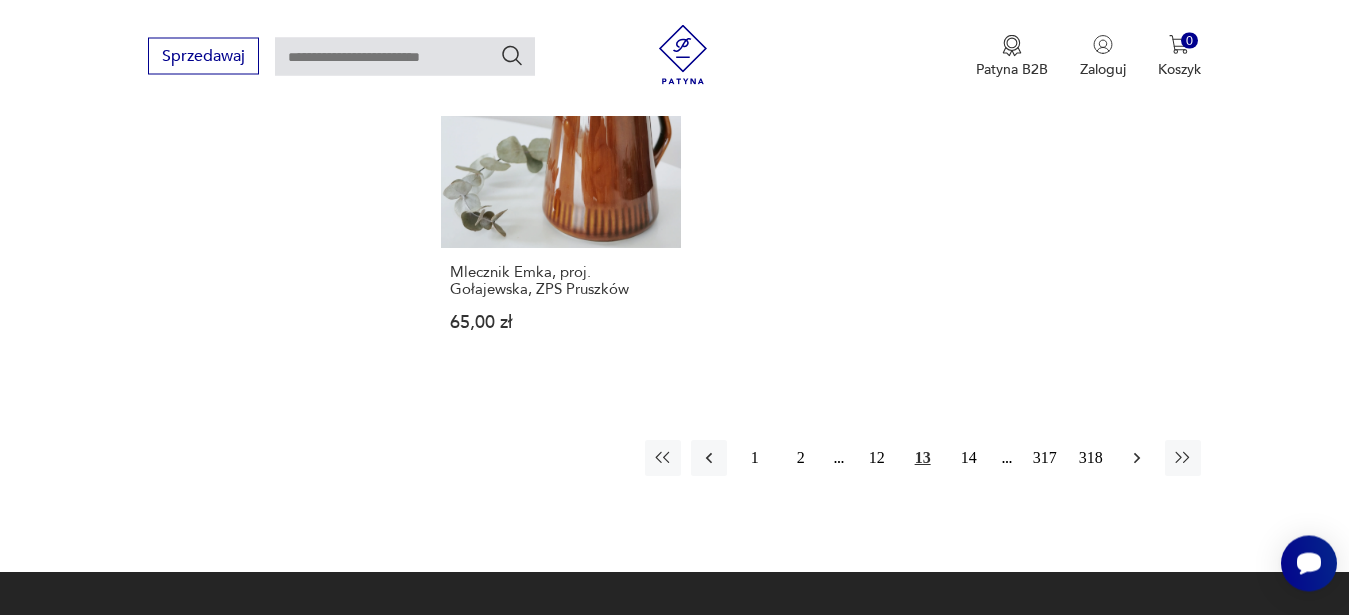 click 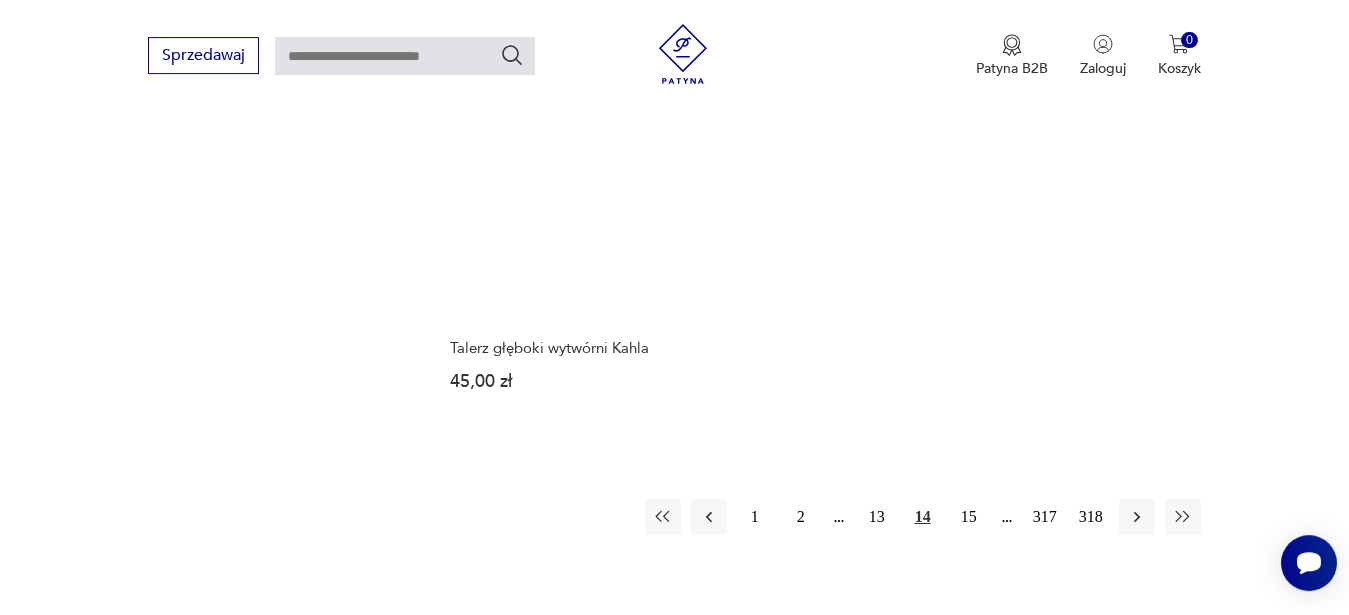 scroll, scrollTop: 2827, scrollLeft: 0, axis: vertical 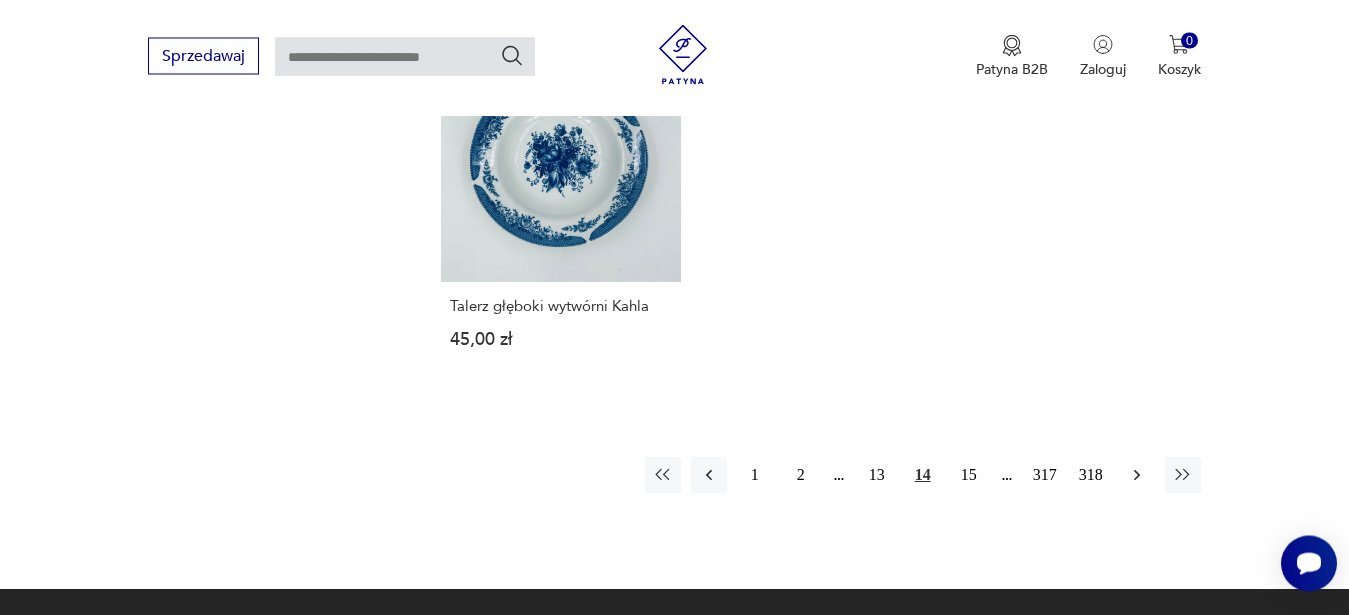 click 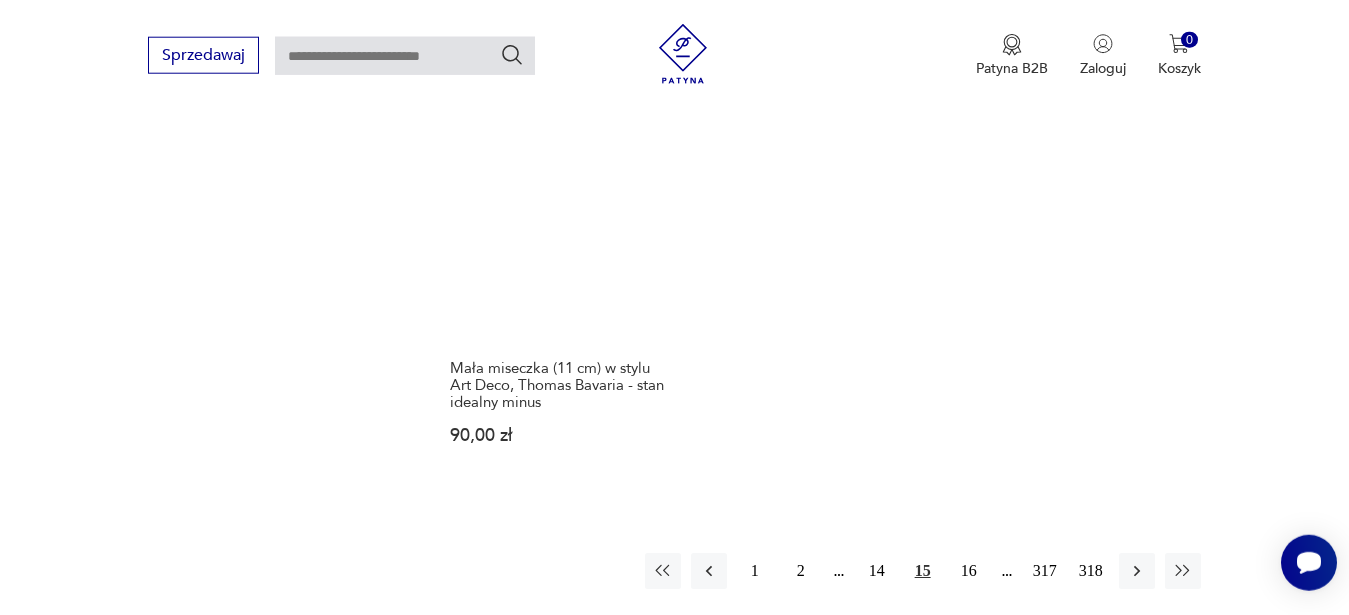scroll, scrollTop: 2878, scrollLeft: 0, axis: vertical 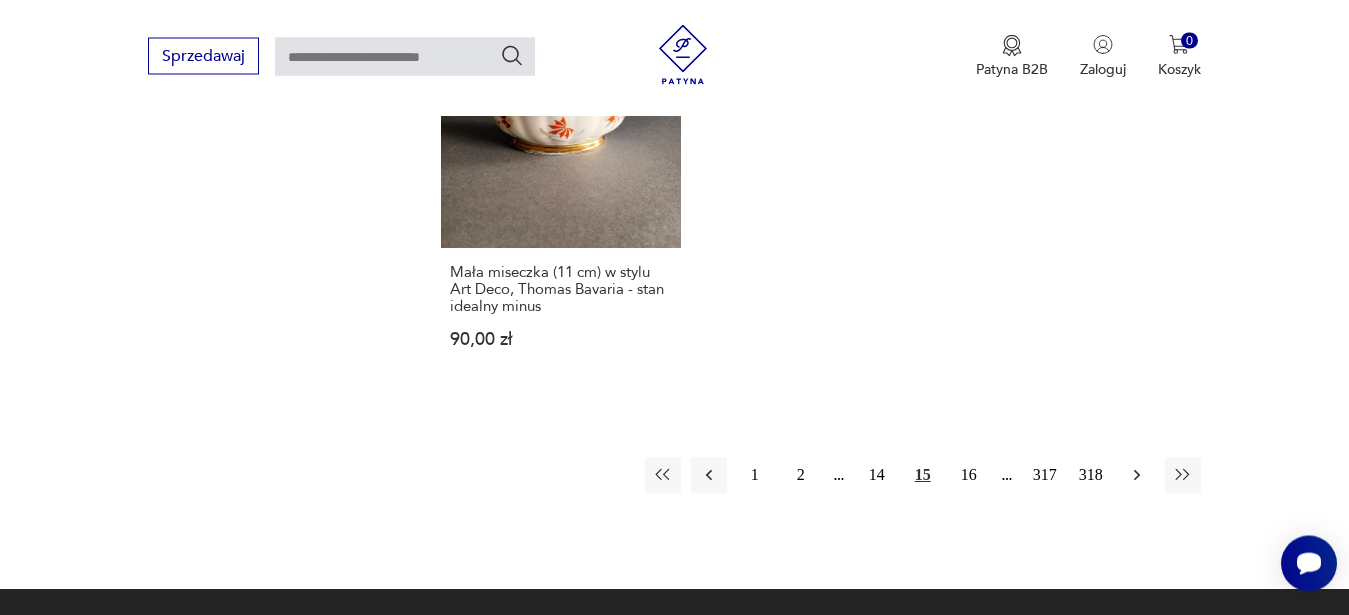 click at bounding box center [1137, 475] 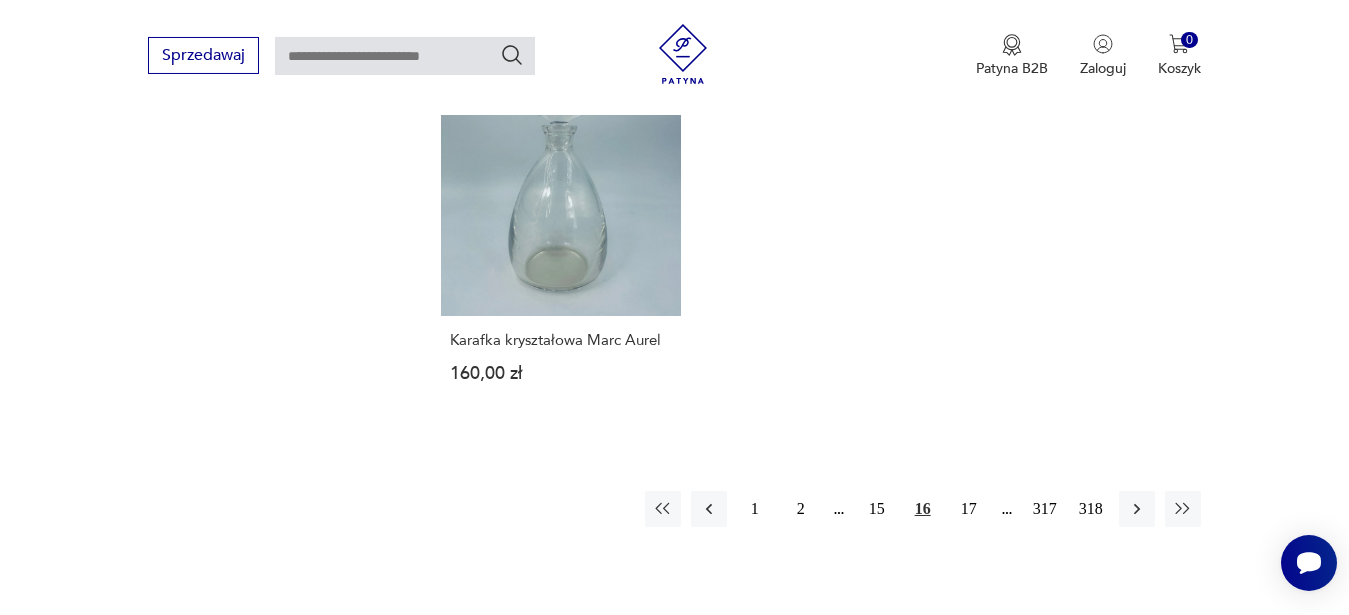 scroll, scrollTop: 2827, scrollLeft: 0, axis: vertical 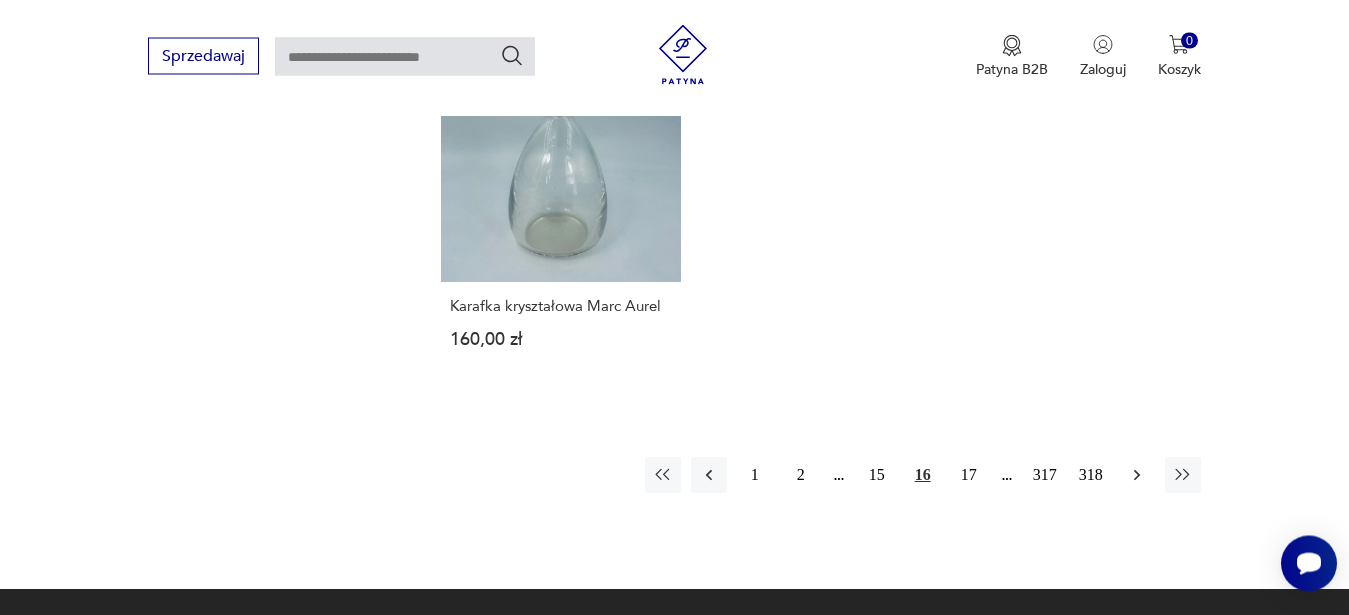 click 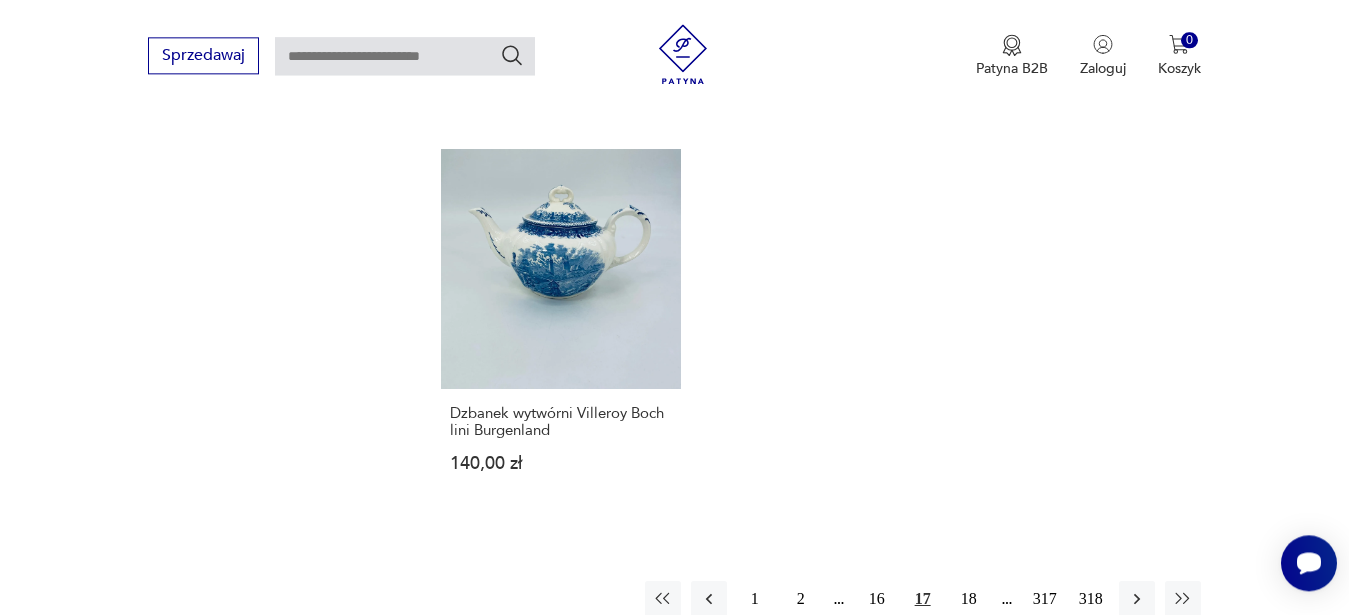 scroll, scrollTop: 2827, scrollLeft: 0, axis: vertical 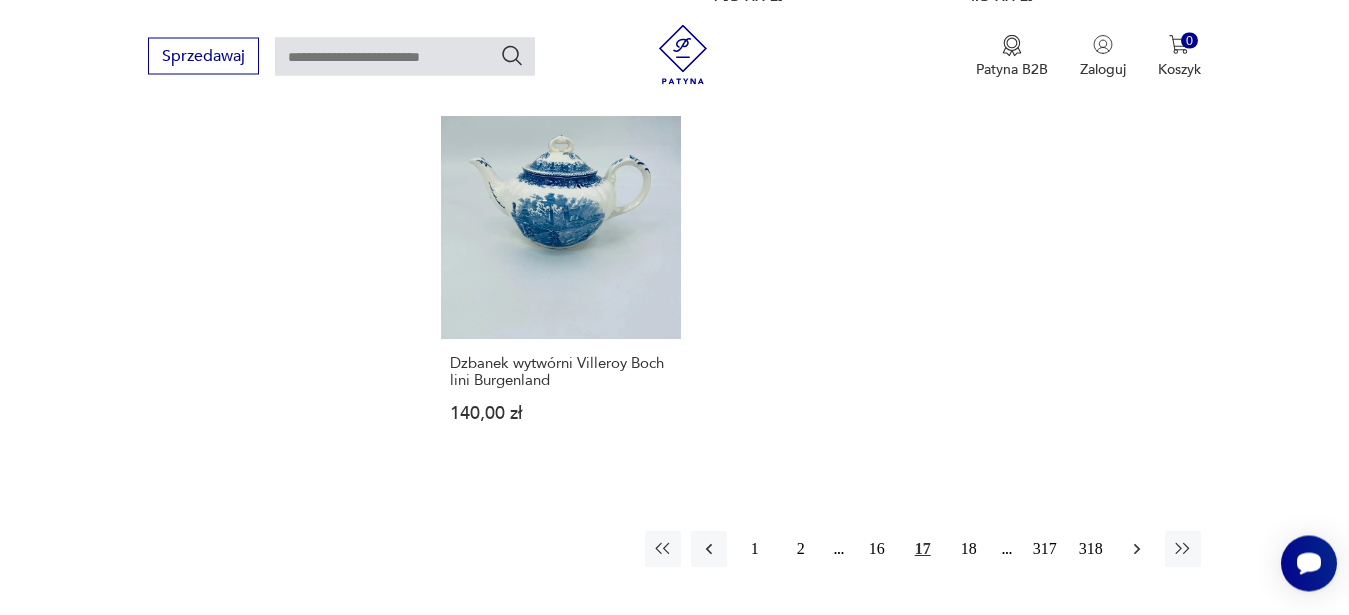 click 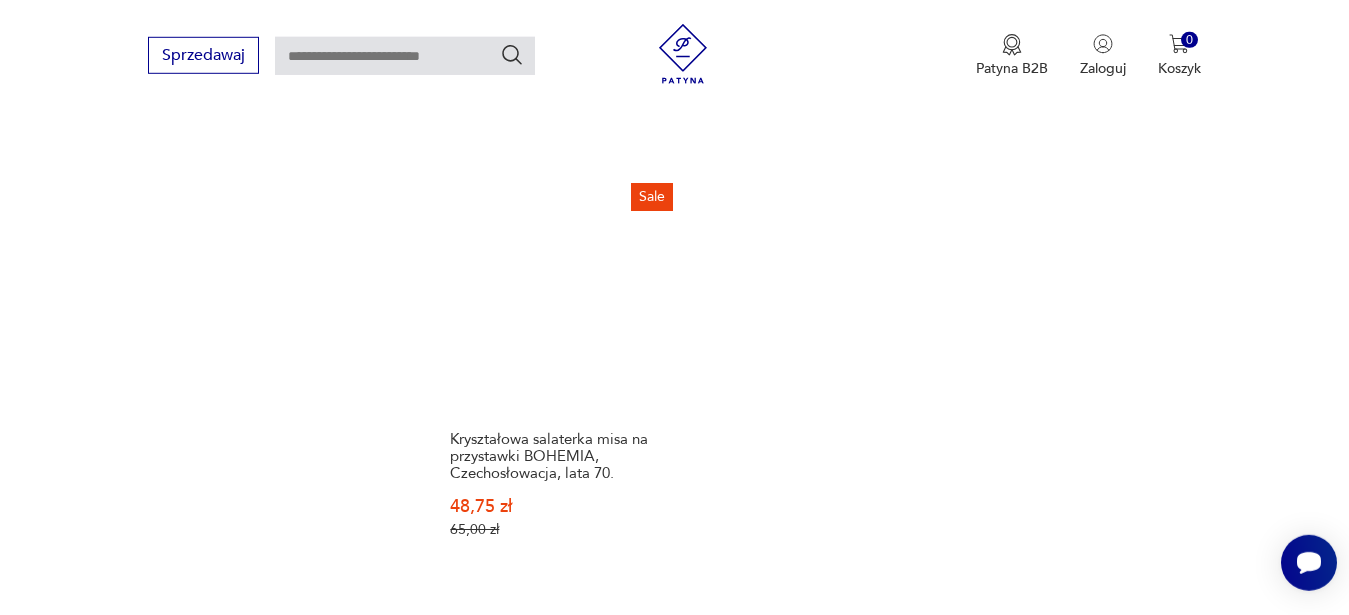 scroll, scrollTop: 2793, scrollLeft: 0, axis: vertical 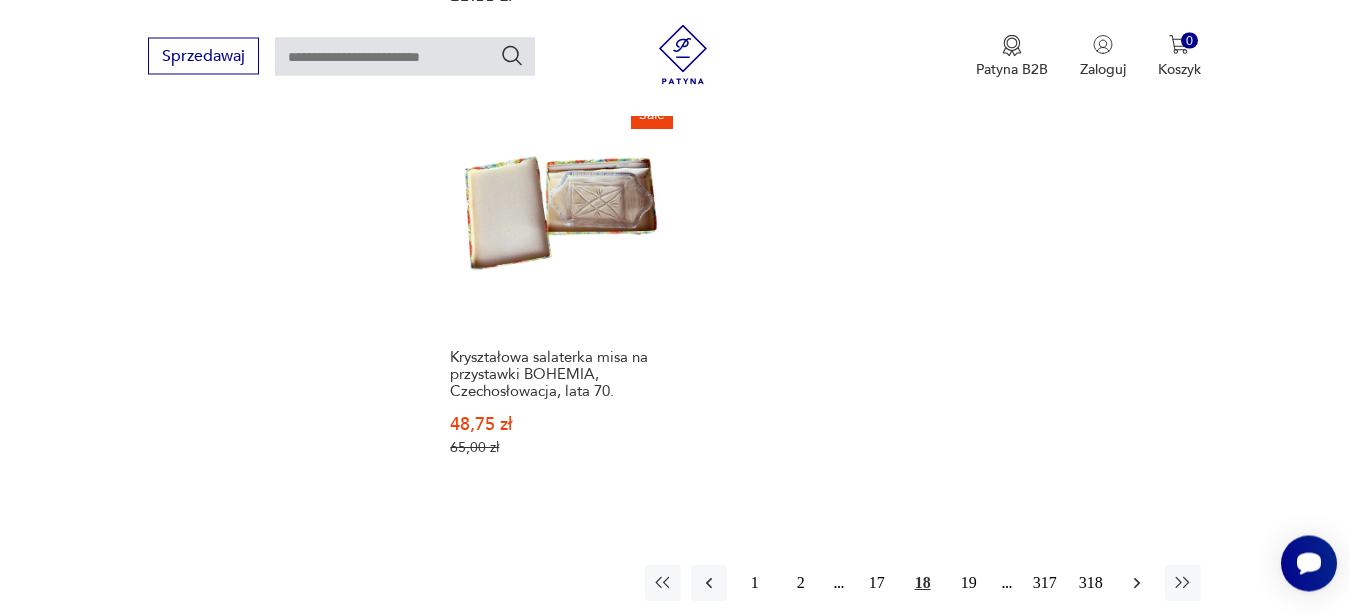click 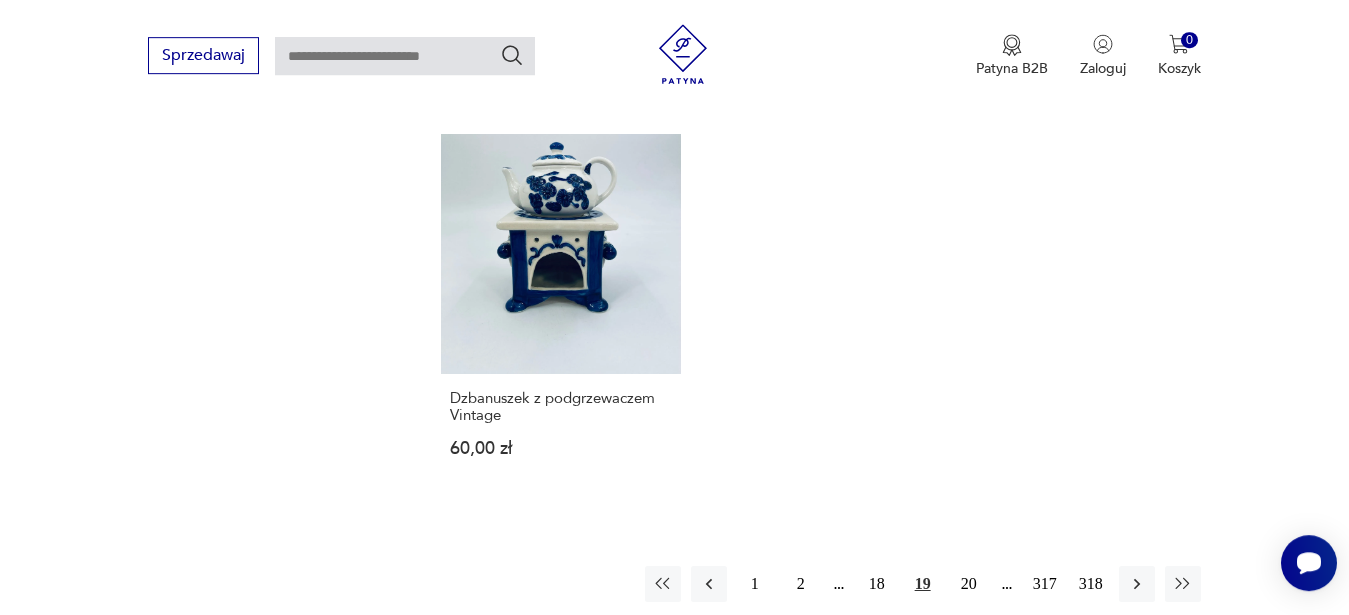 scroll, scrollTop: 2776, scrollLeft: 0, axis: vertical 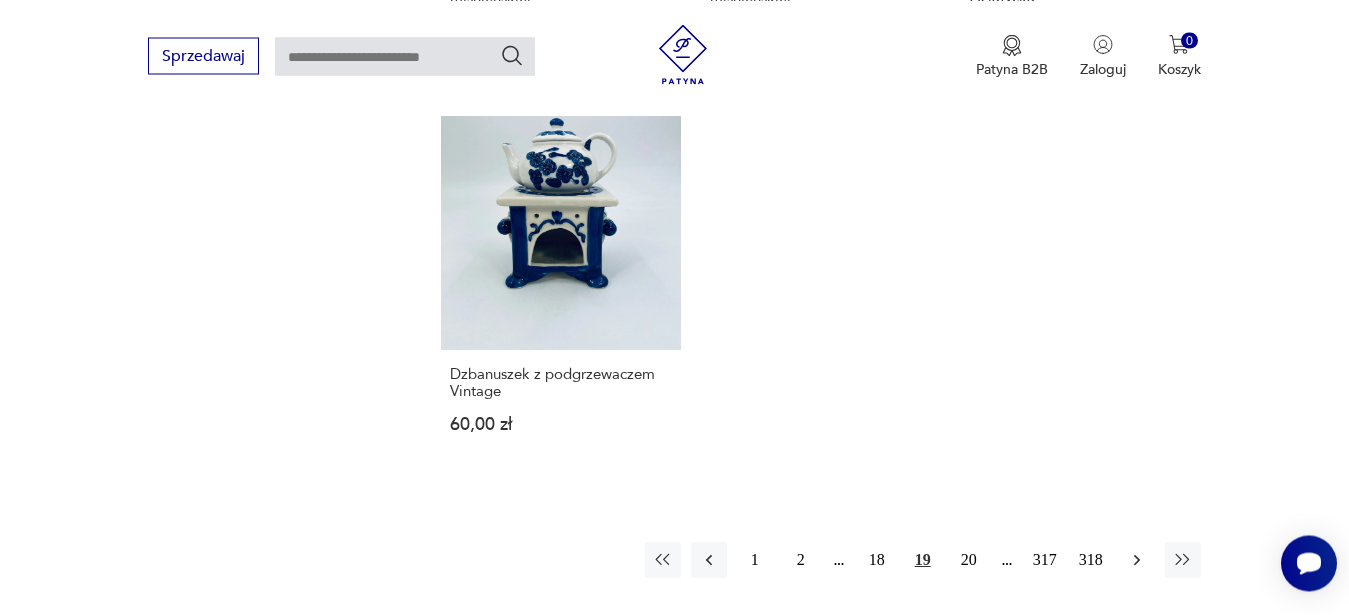 click 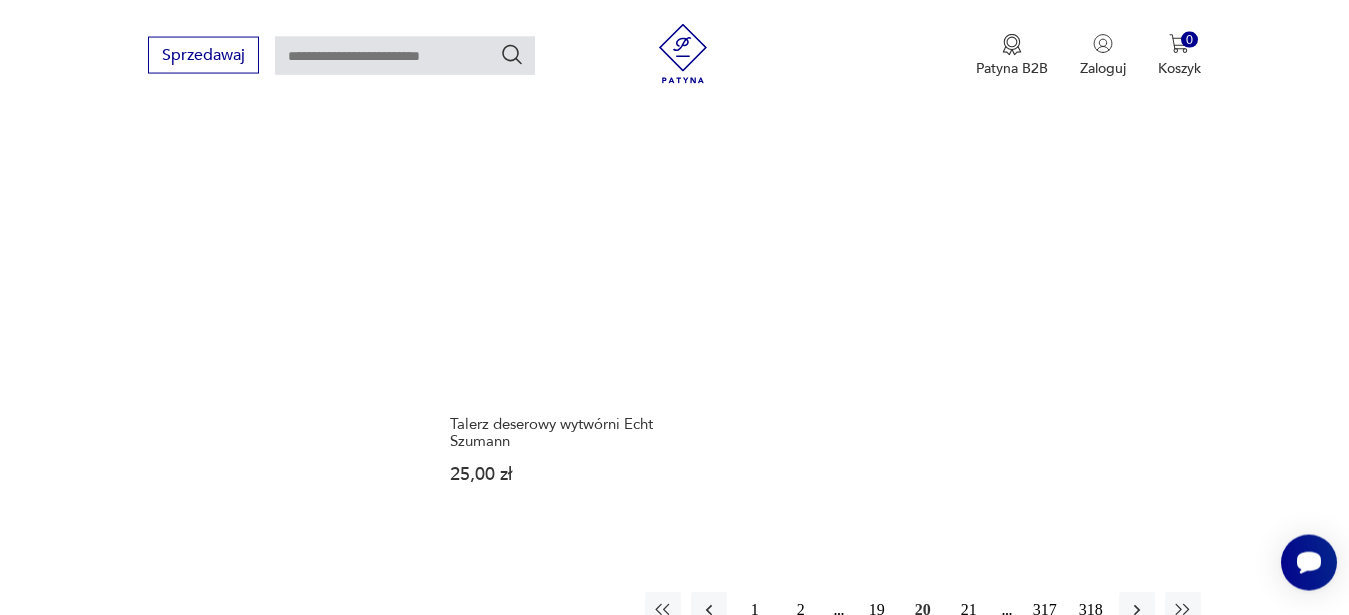 scroll, scrollTop: 2725, scrollLeft: 0, axis: vertical 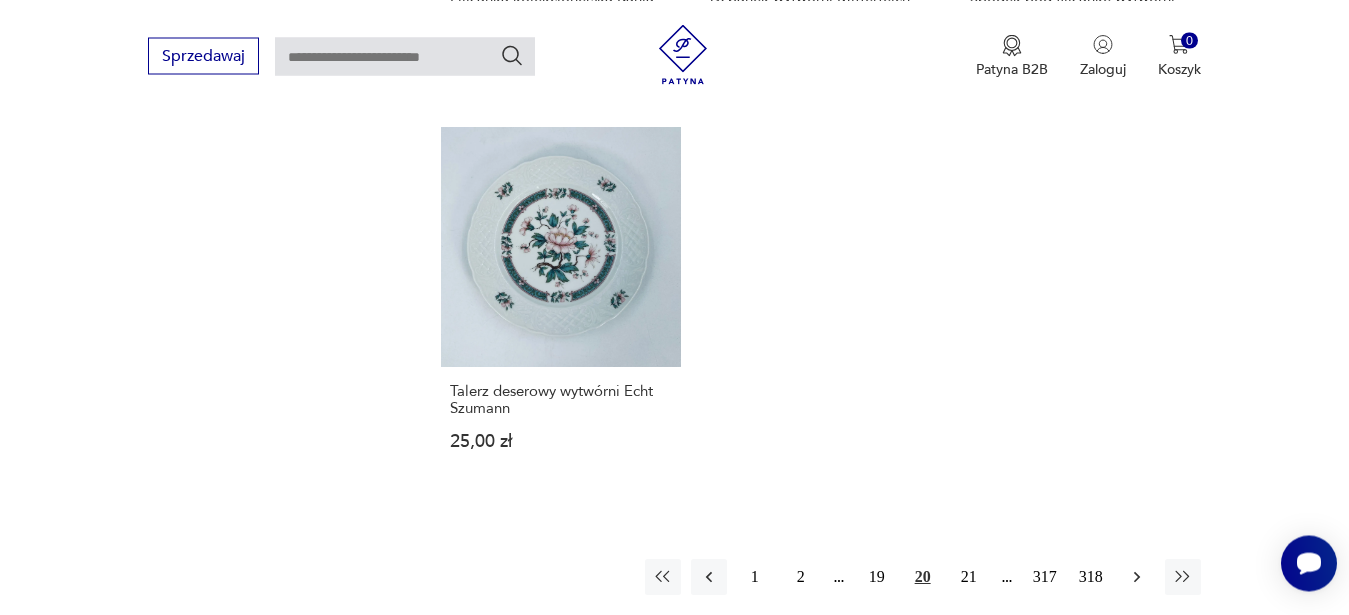 click 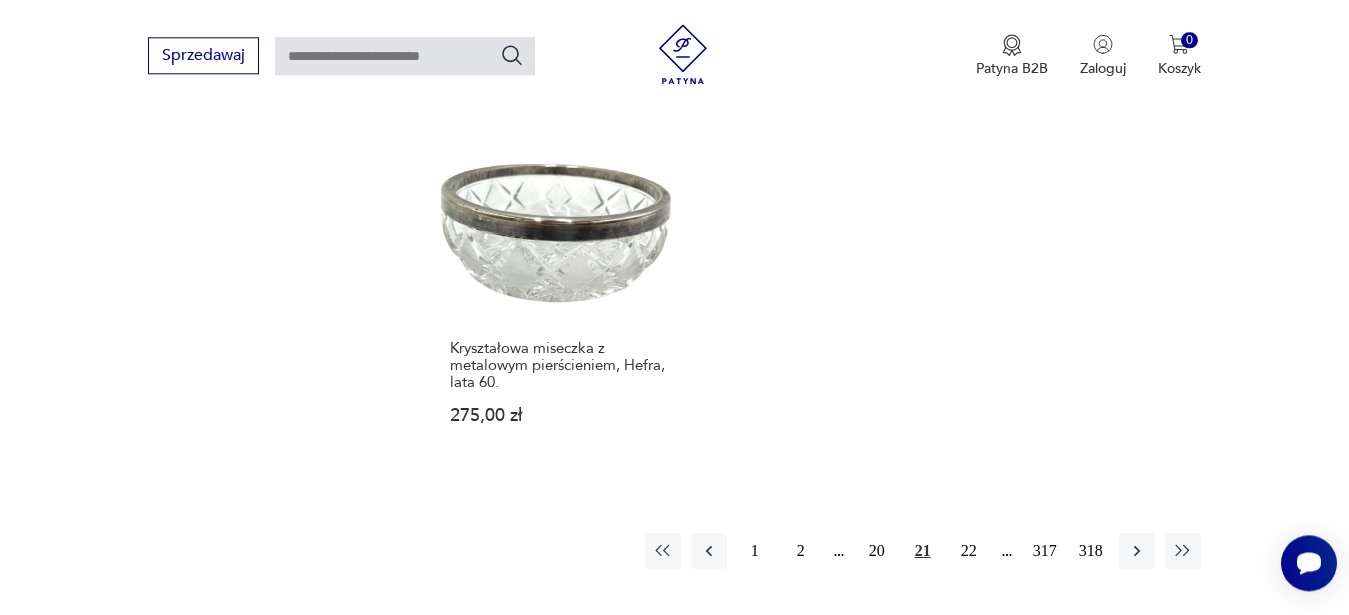 scroll, scrollTop: 2827, scrollLeft: 0, axis: vertical 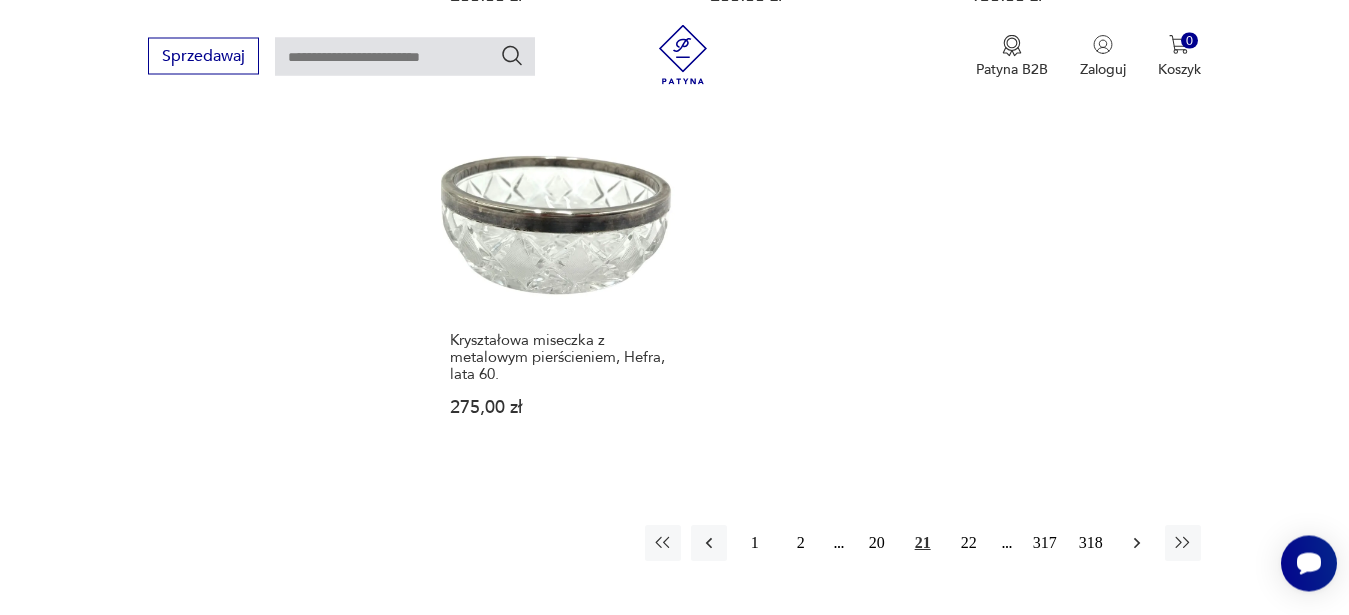 click 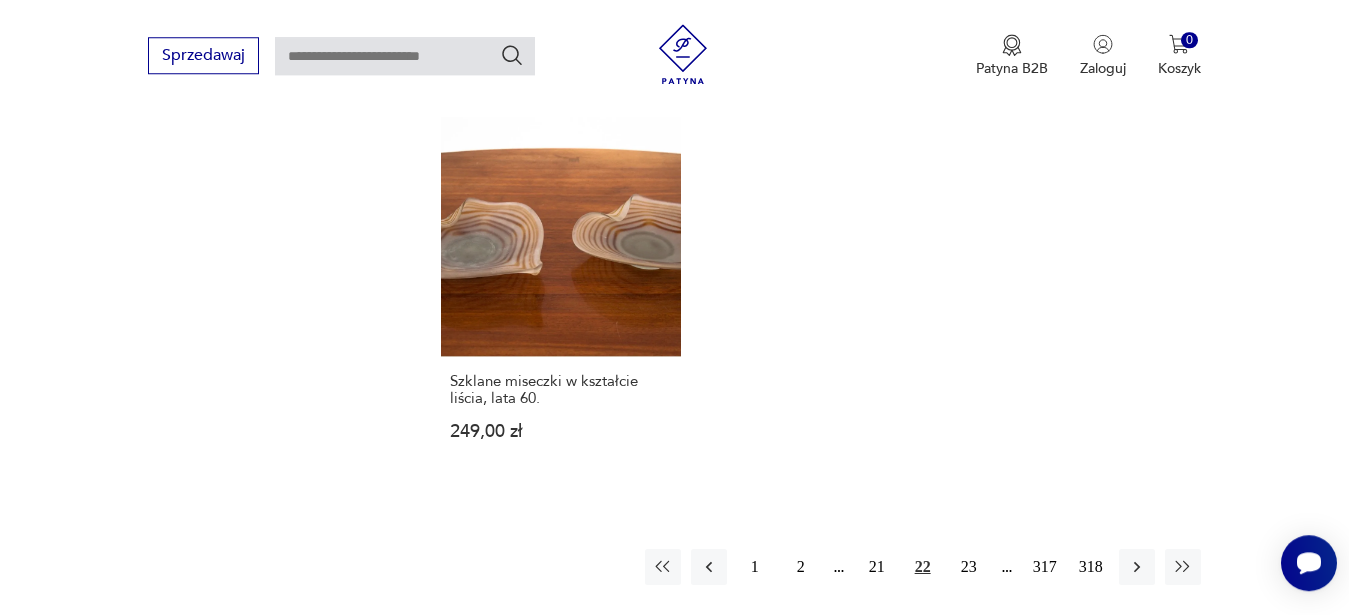 scroll, scrollTop: 2776, scrollLeft: 0, axis: vertical 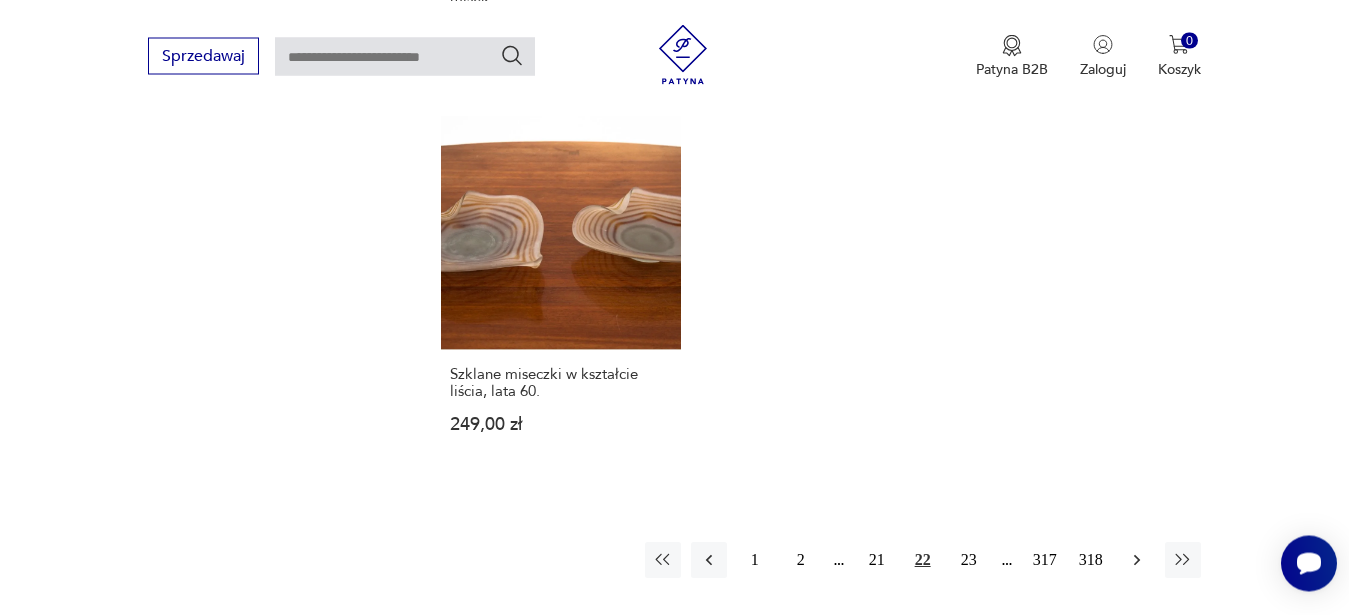 click 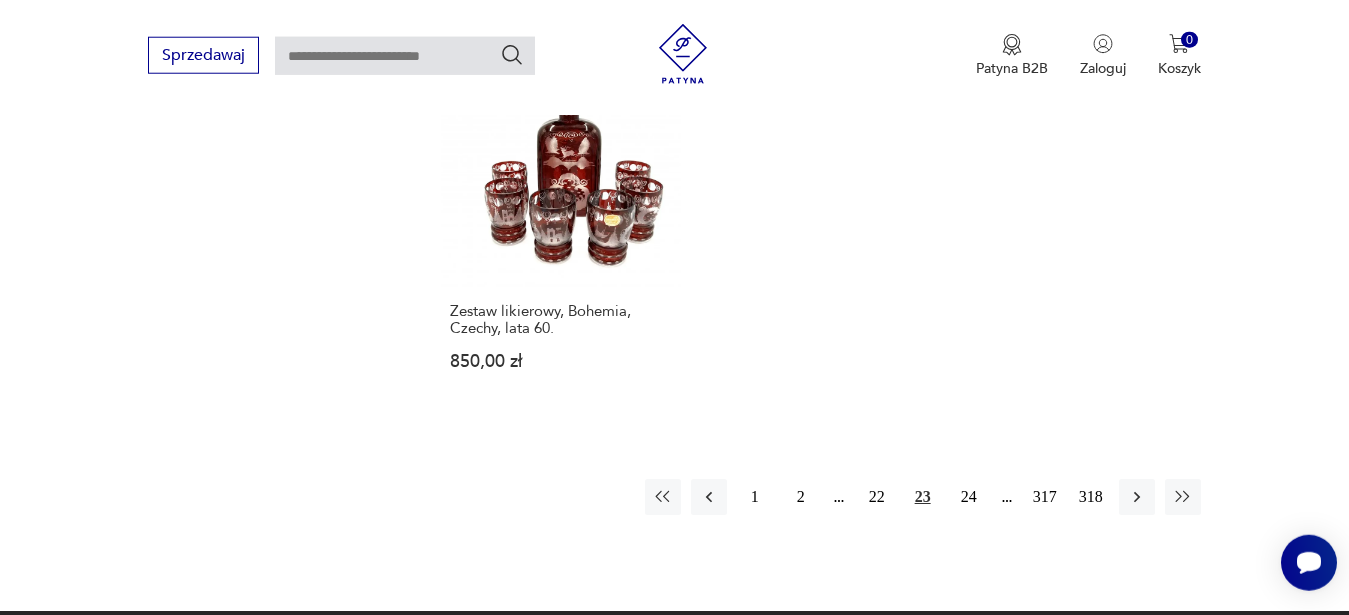 scroll, scrollTop: 2878, scrollLeft: 0, axis: vertical 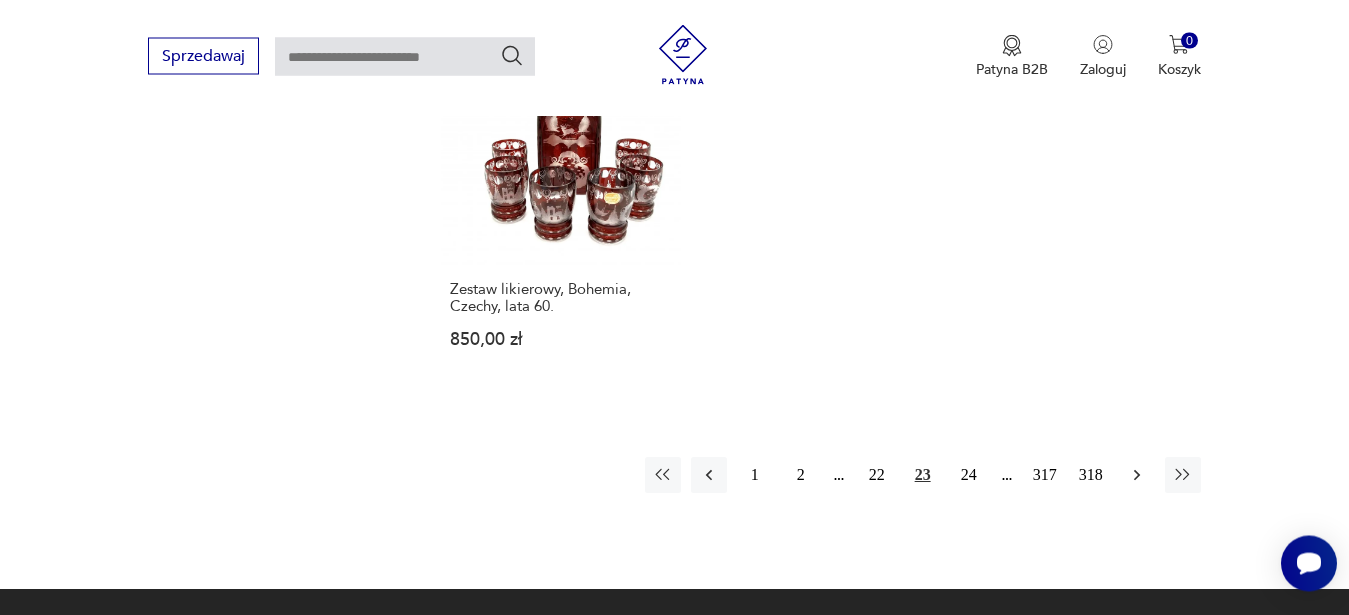 click 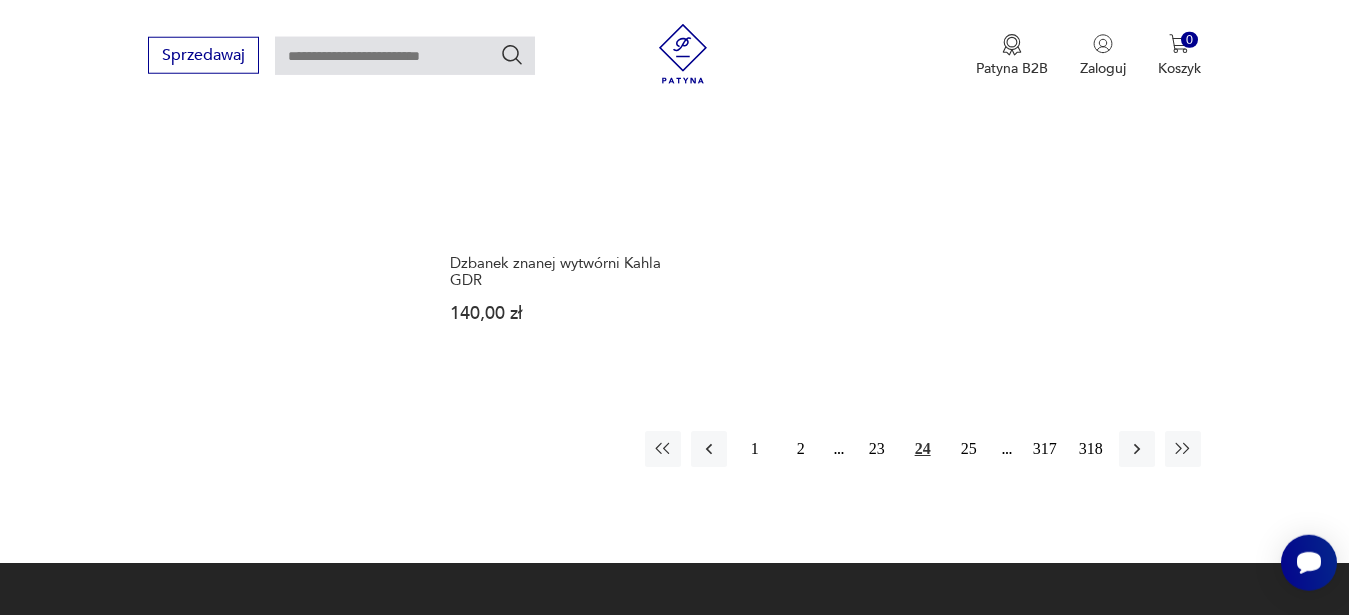 scroll, scrollTop: 2878, scrollLeft: 0, axis: vertical 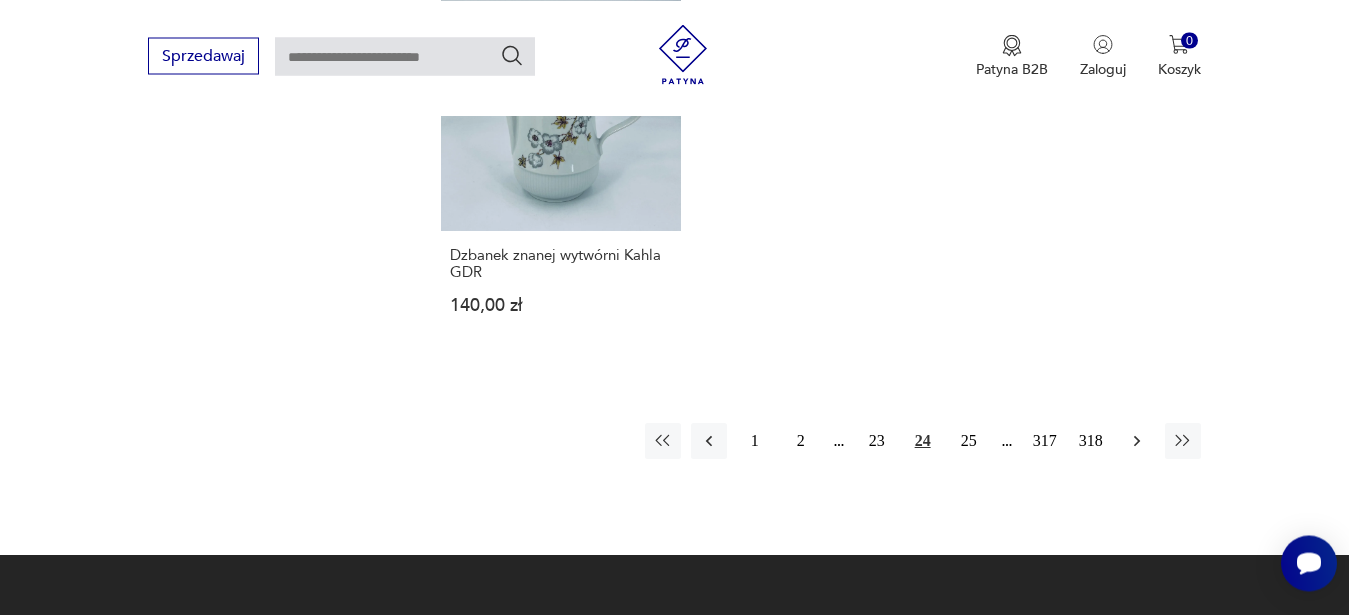 click 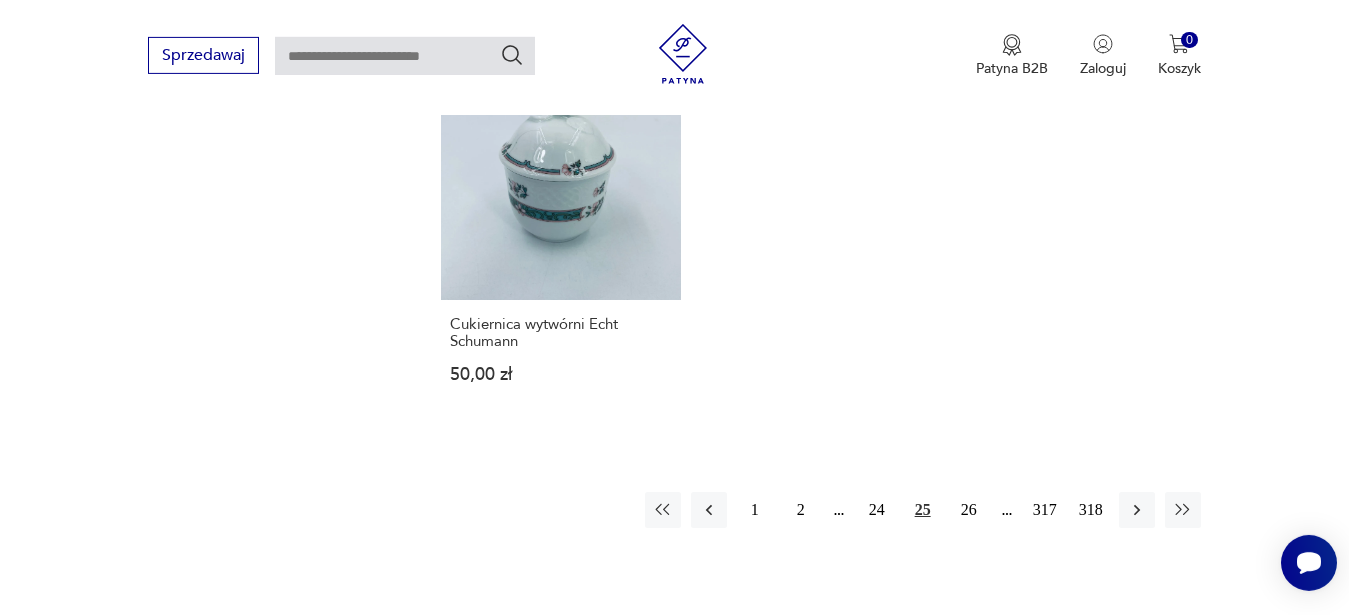 scroll, scrollTop: 2827, scrollLeft: 0, axis: vertical 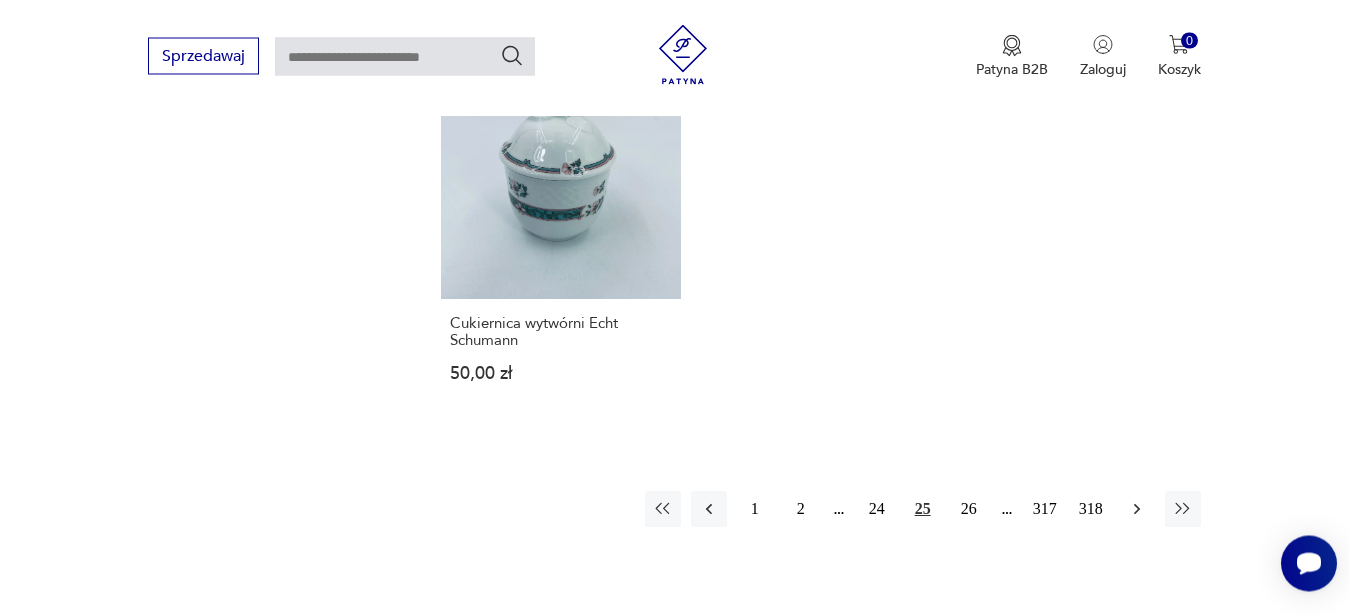 click 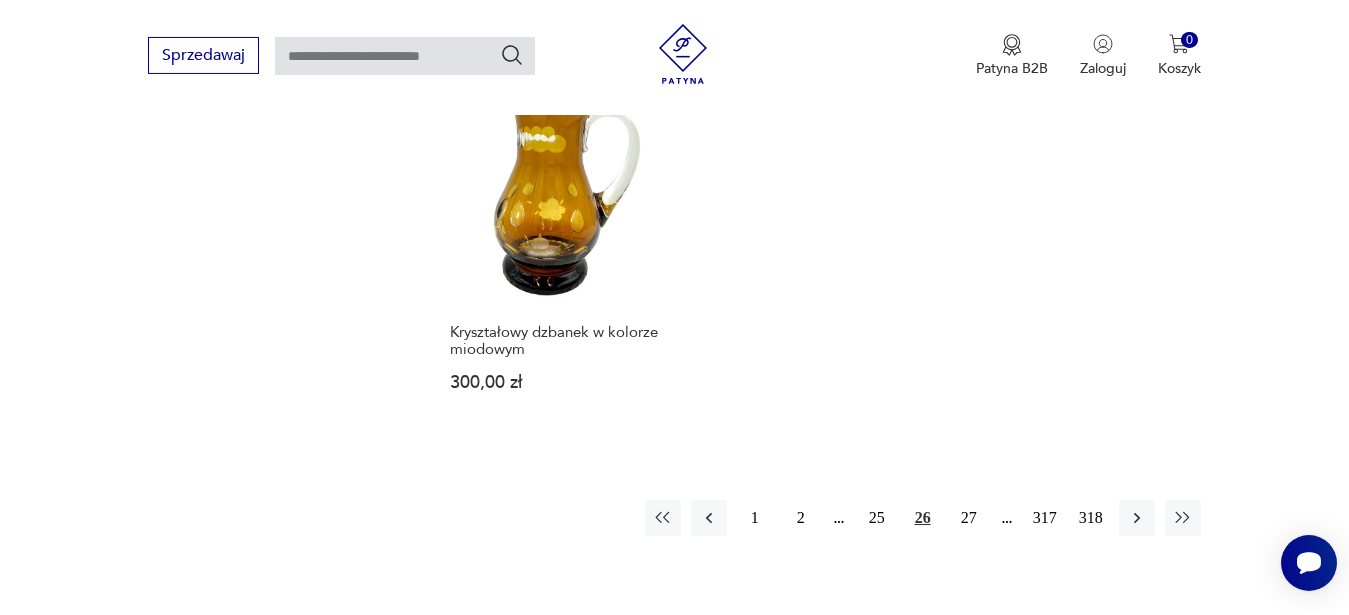 scroll, scrollTop: 2827, scrollLeft: 0, axis: vertical 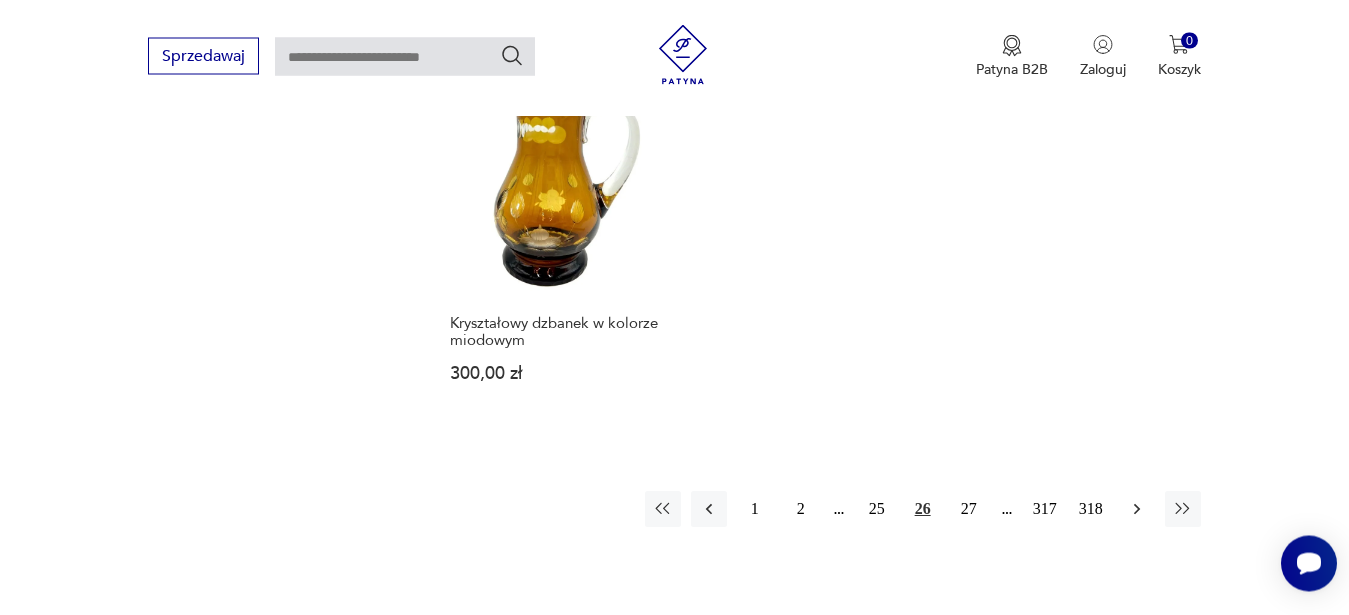 click 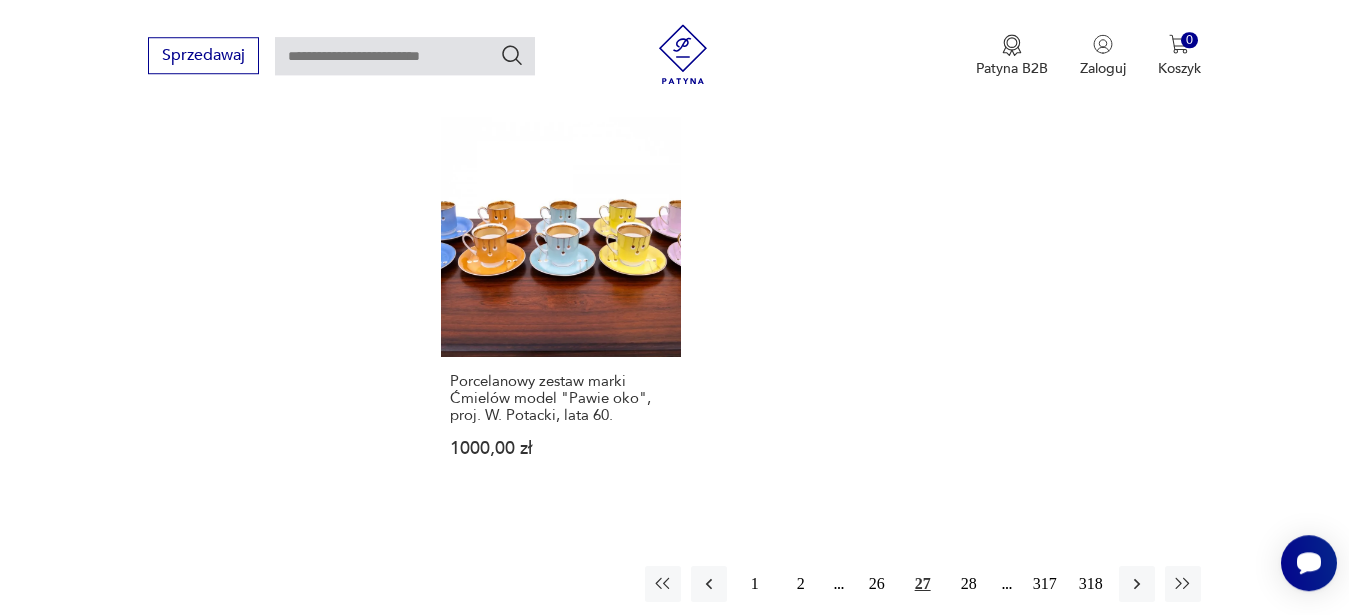 scroll, scrollTop: 2776, scrollLeft: 0, axis: vertical 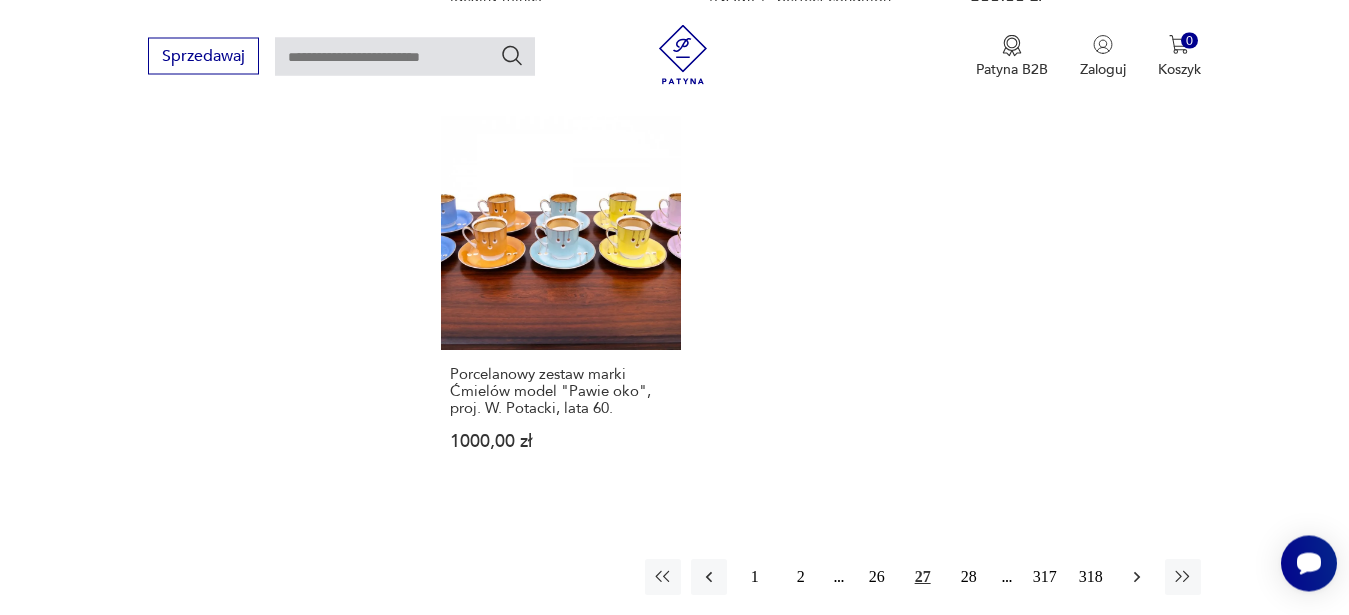 click 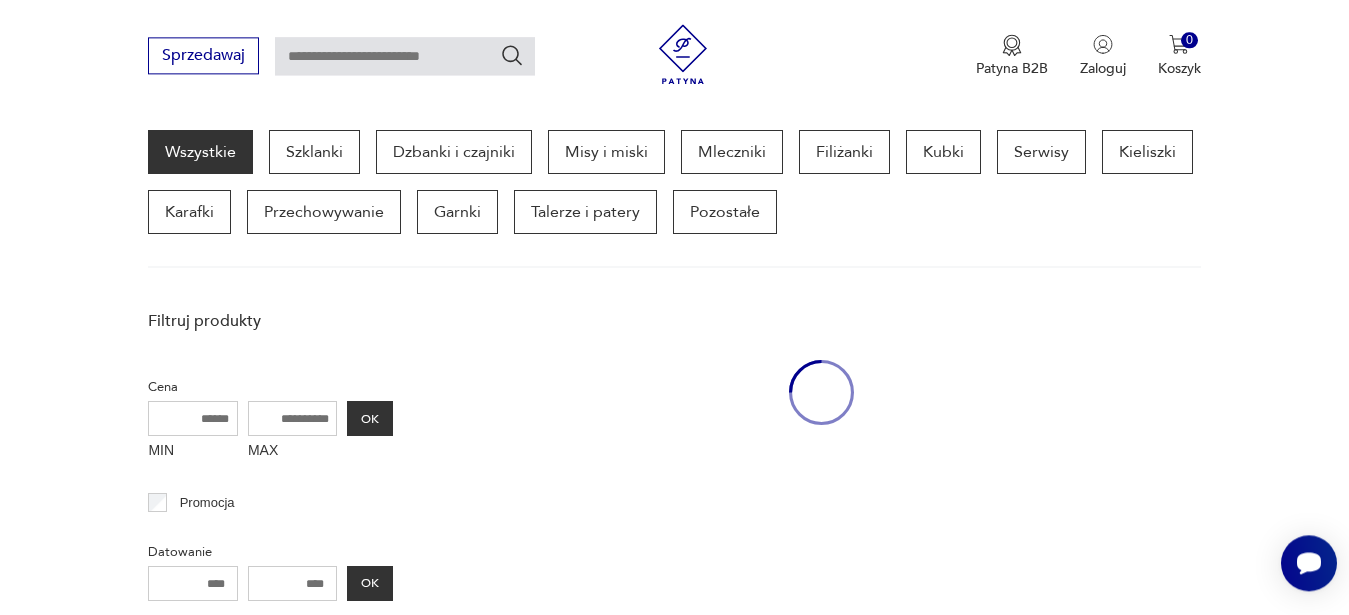 scroll, scrollTop: 531, scrollLeft: 0, axis: vertical 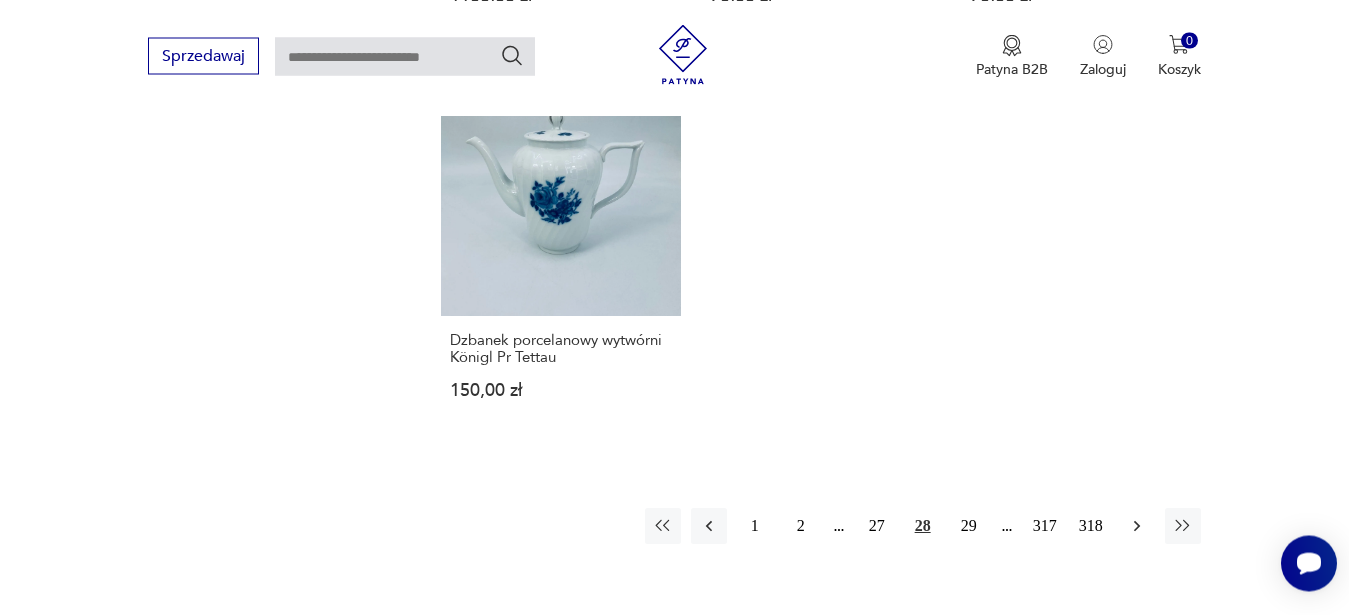 click 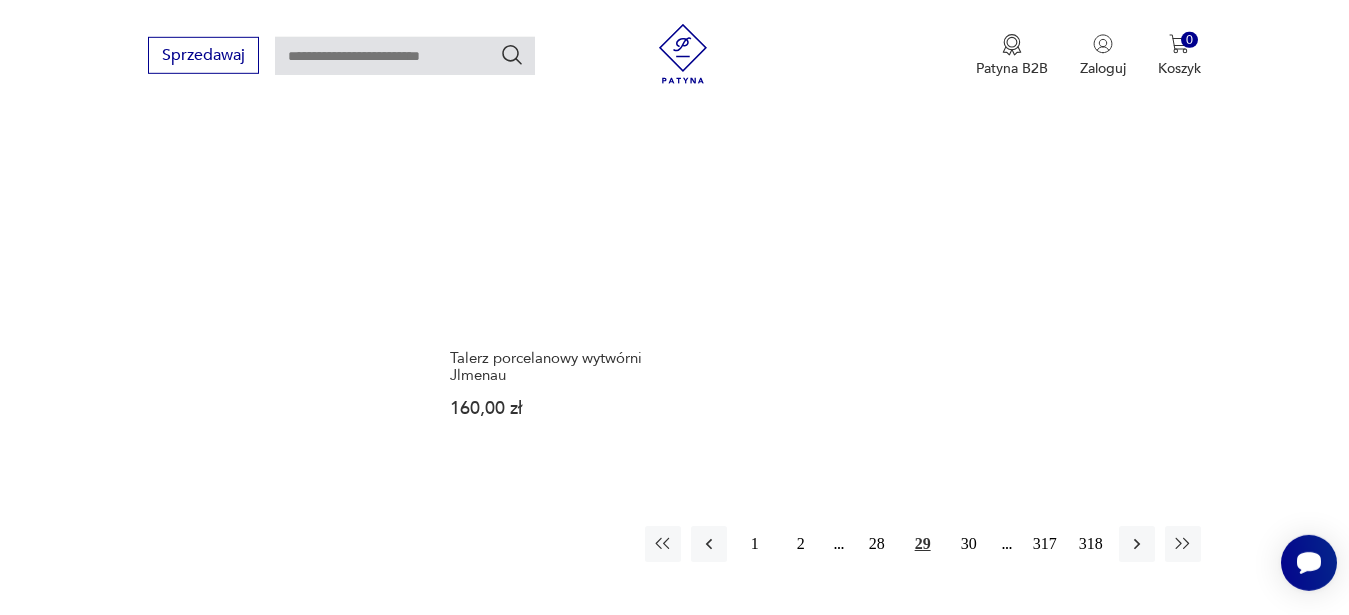scroll, scrollTop: 2827, scrollLeft: 0, axis: vertical 